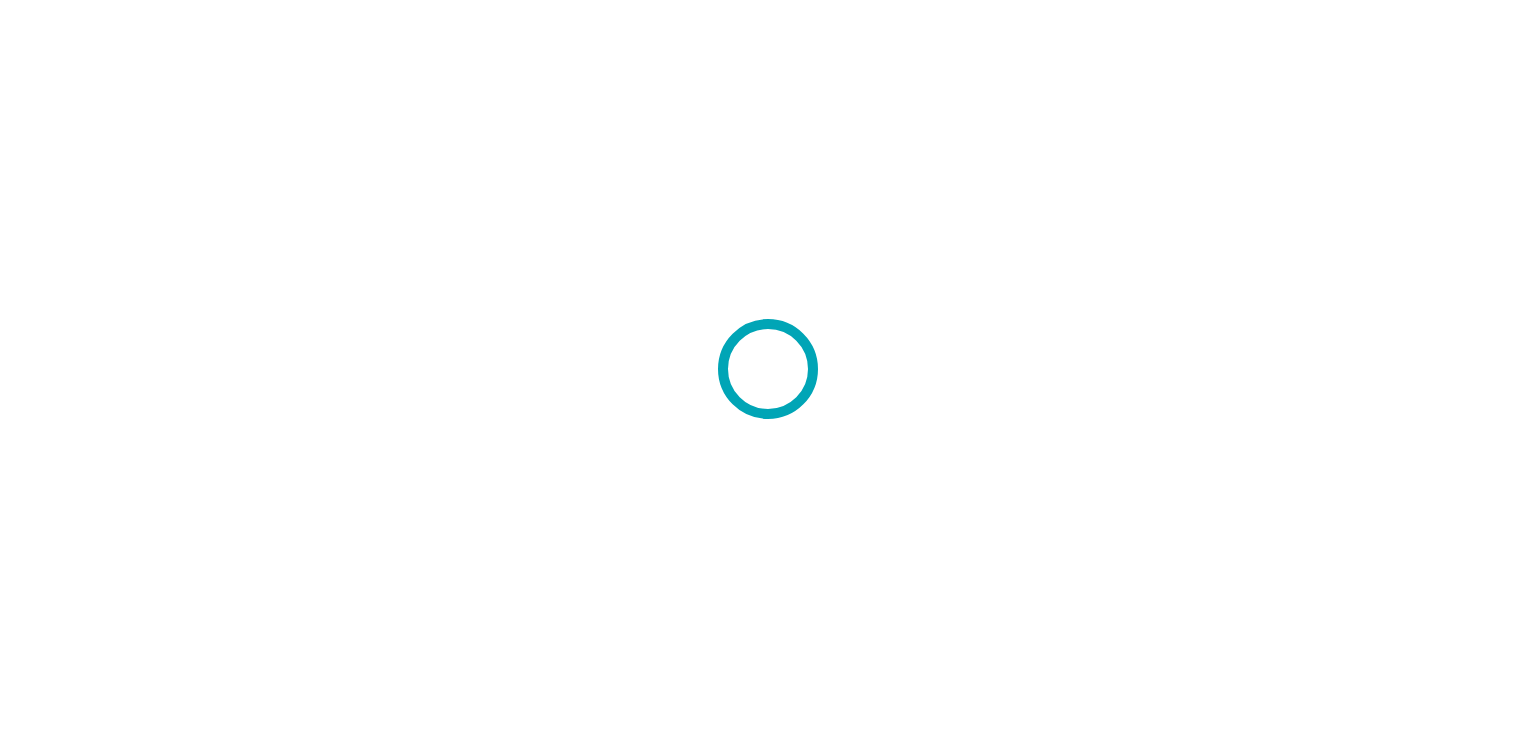 scroll, scrollTop: 0, scrollLeft: 0, axis: both 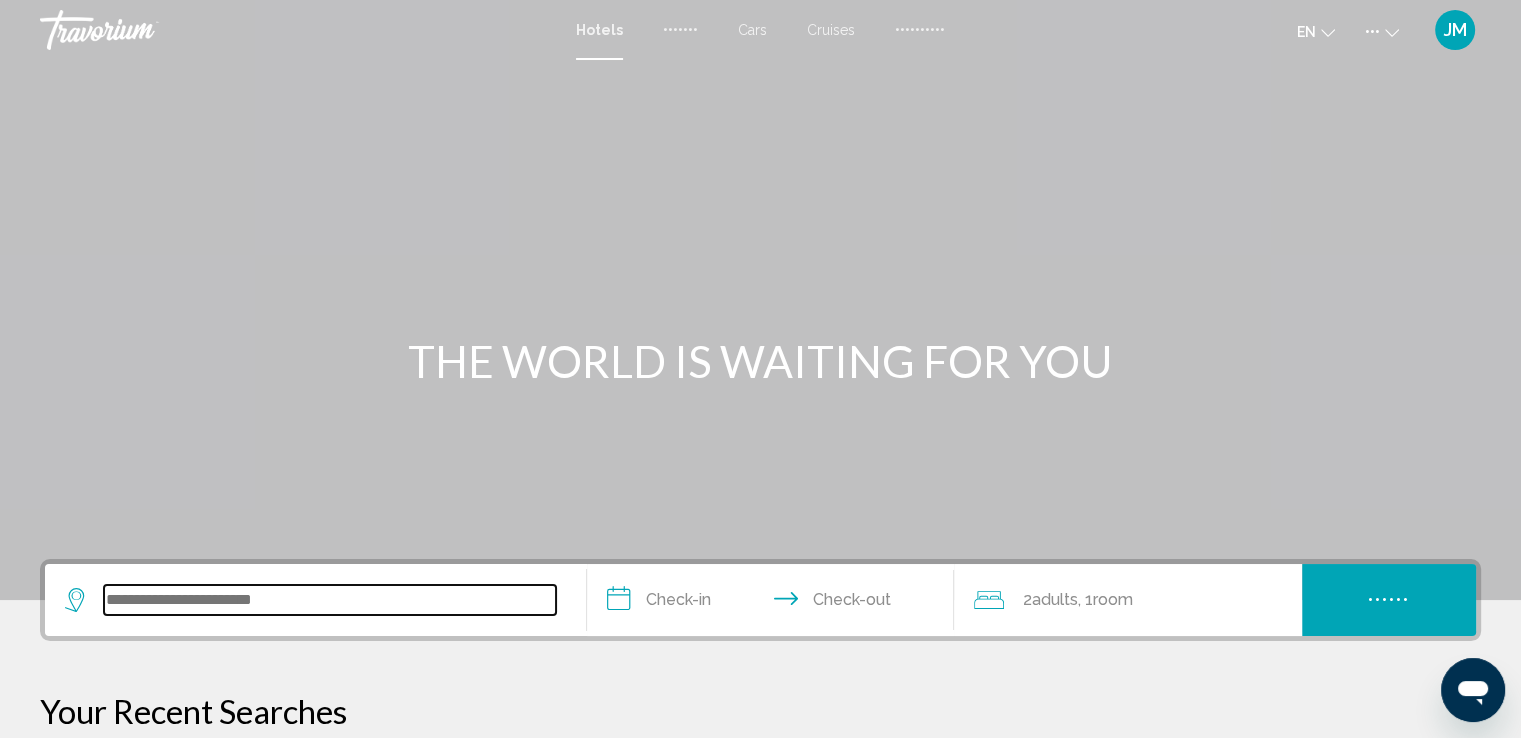 click at bounding box center [330, 600] 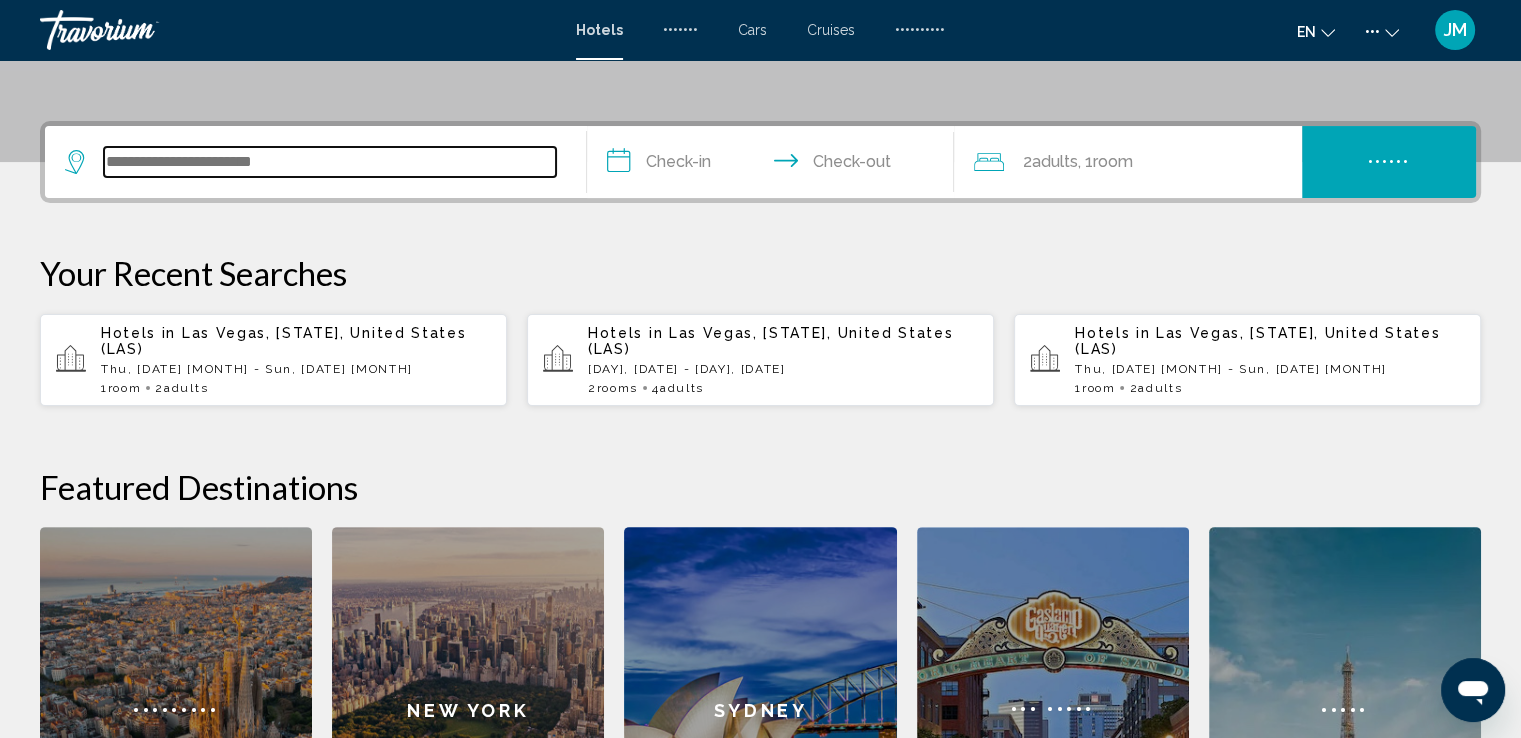 scroll, scrollTop: 493, scrollLeft: 0, axis: vertical 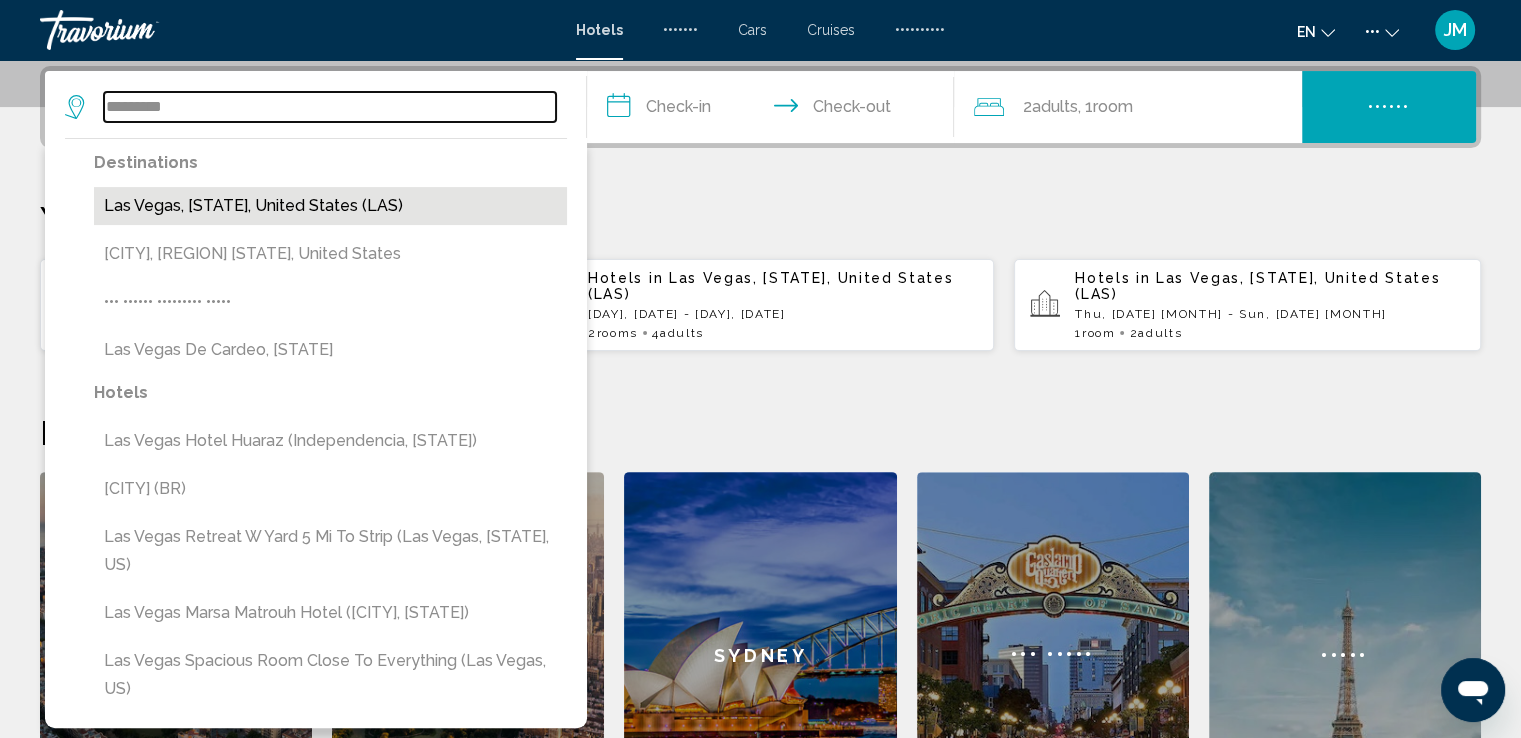 type on "*********" 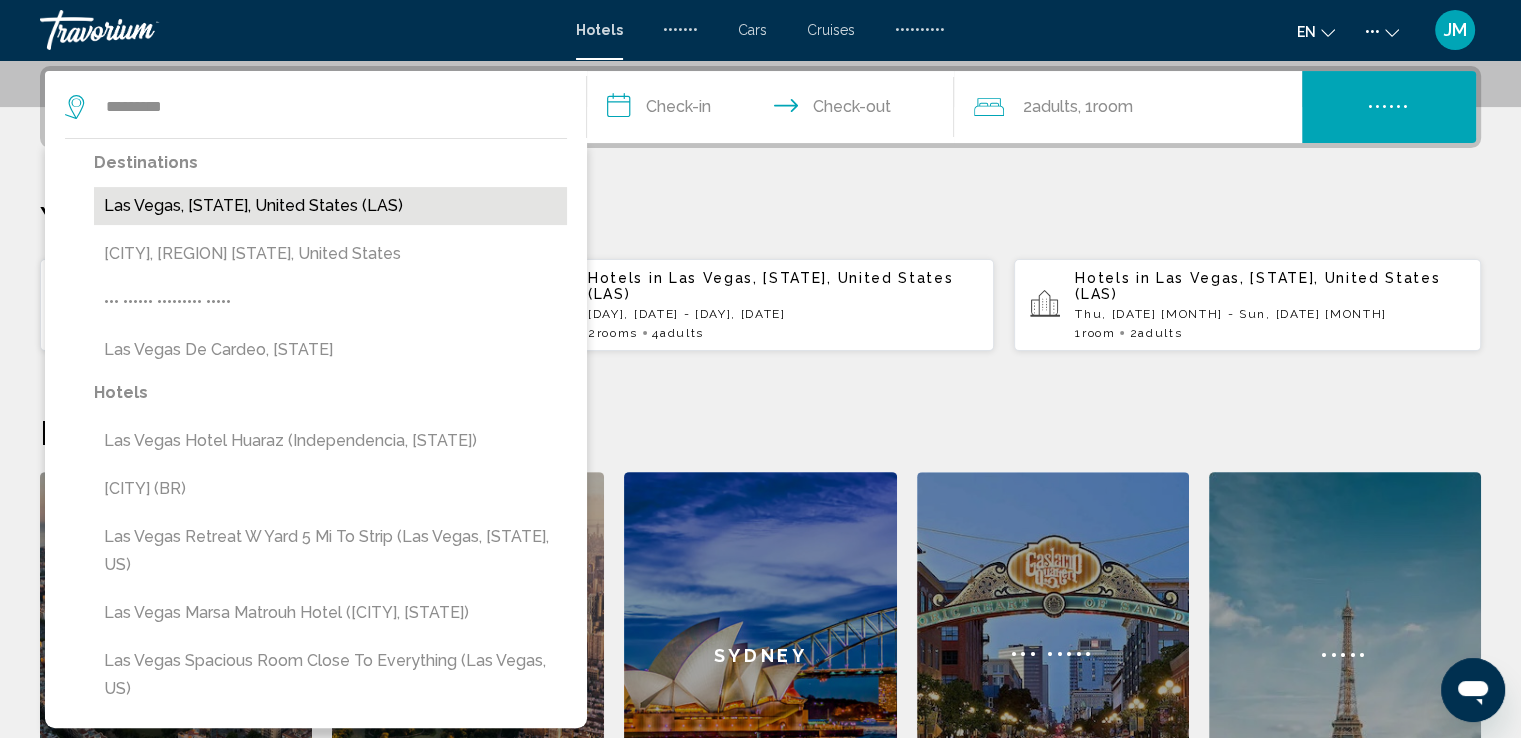 click on "Las Vegas, [STATE], United States (LAS)" at bounding box center [330, 206] 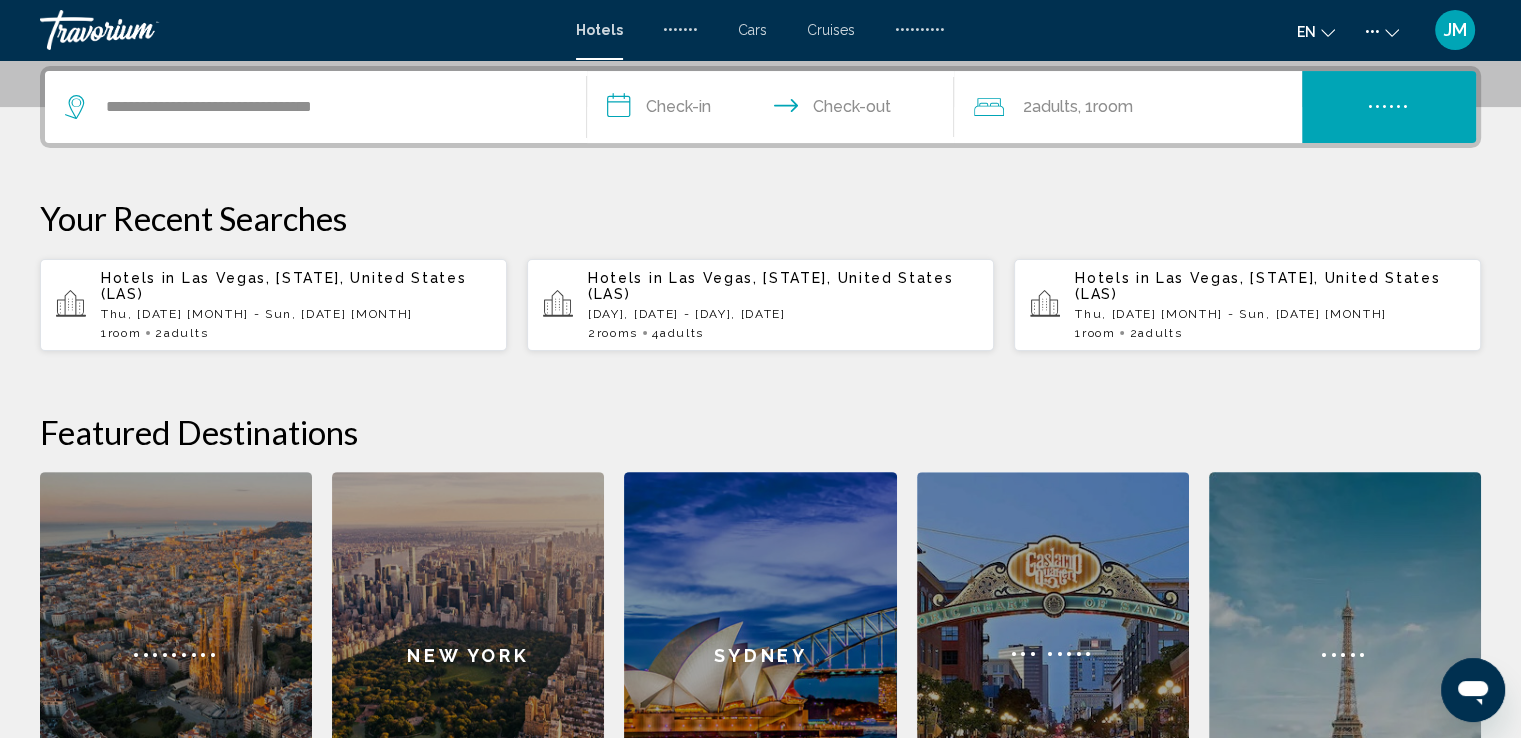 click on "•••••••••••••••••••••••••••••••••••••••••" at bounding box center (775, 110) 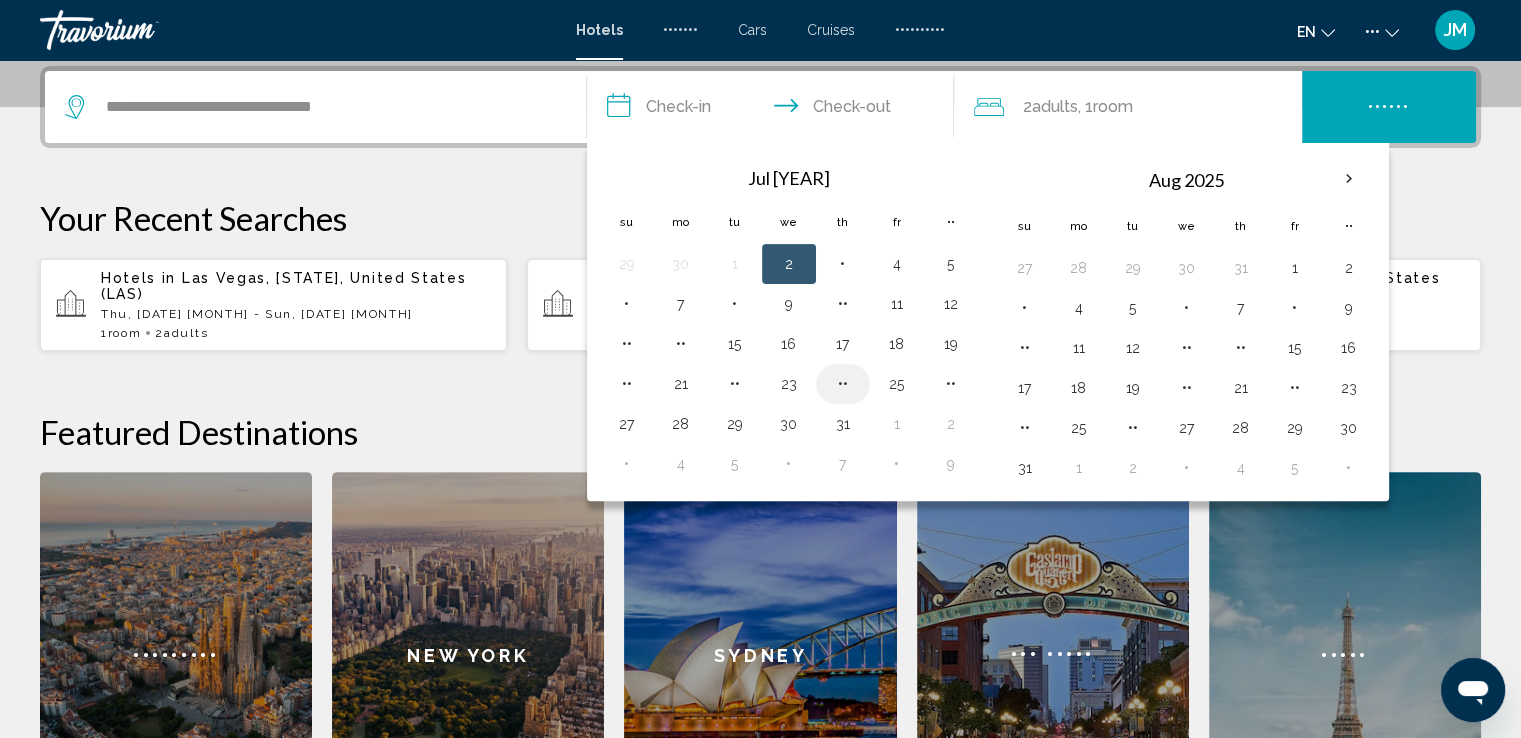 click on "••" at bounding box center [843, 384] 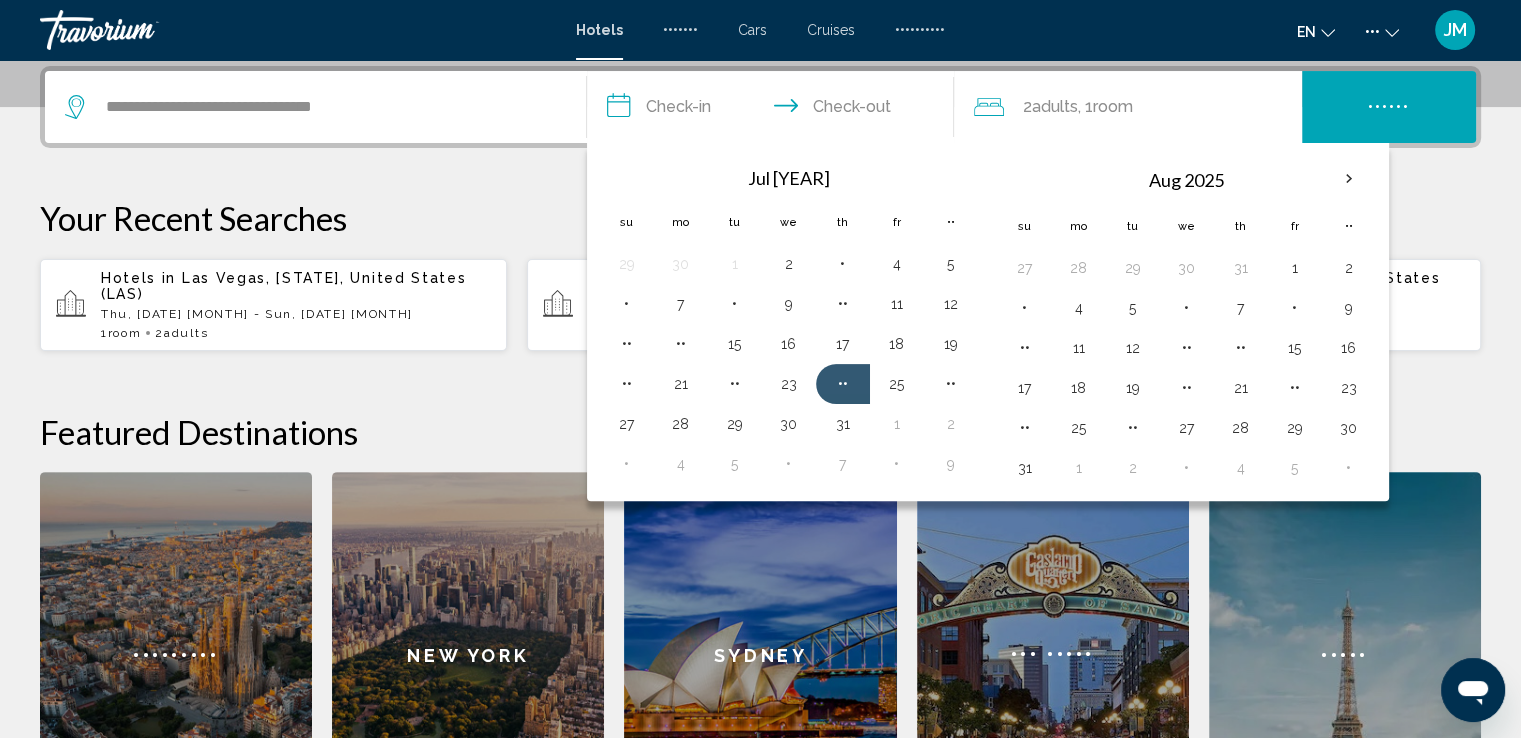 click on "•••••••••••••••••••••••••••••••••••••••••" at bounding box center [775, 110] 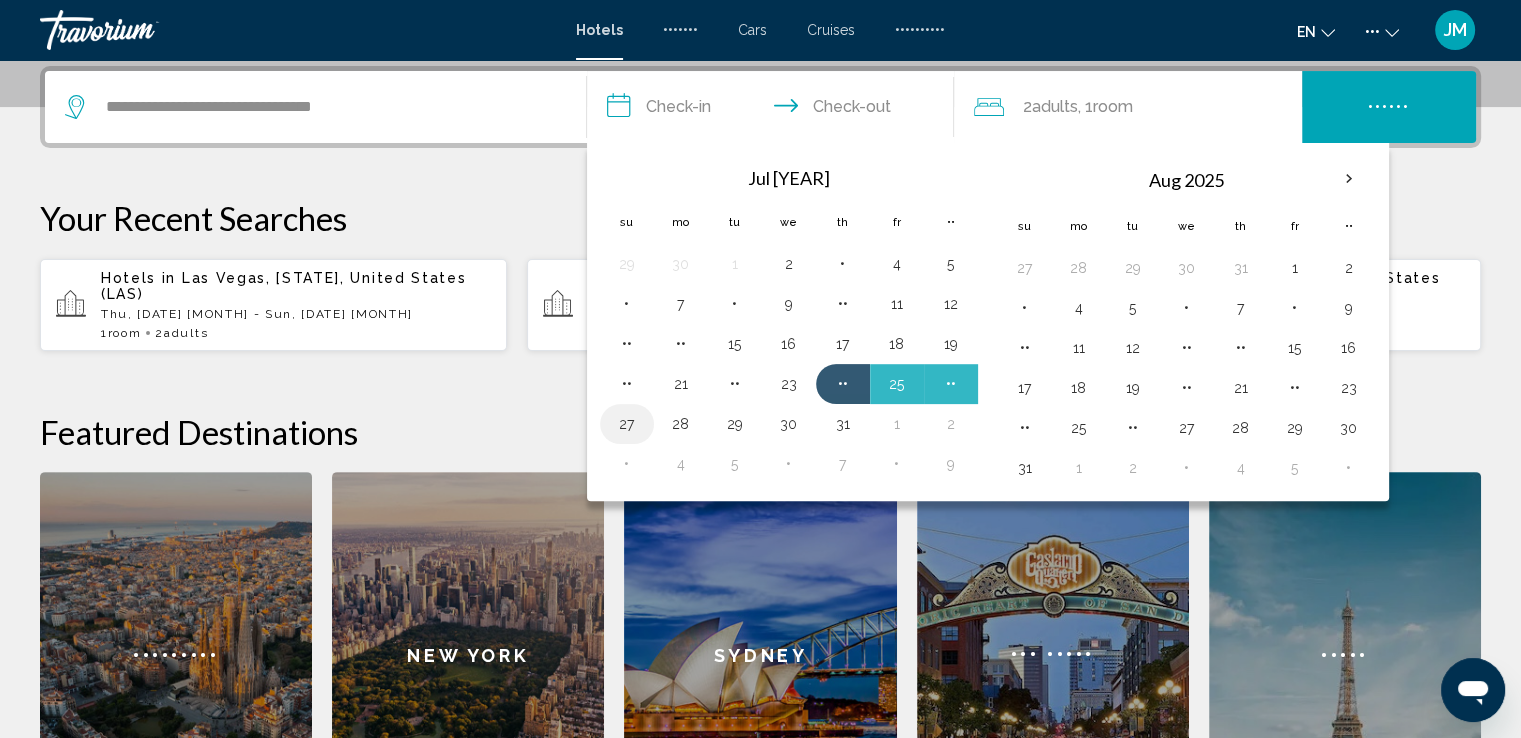 click on "27" at bounding box center [627, 424] 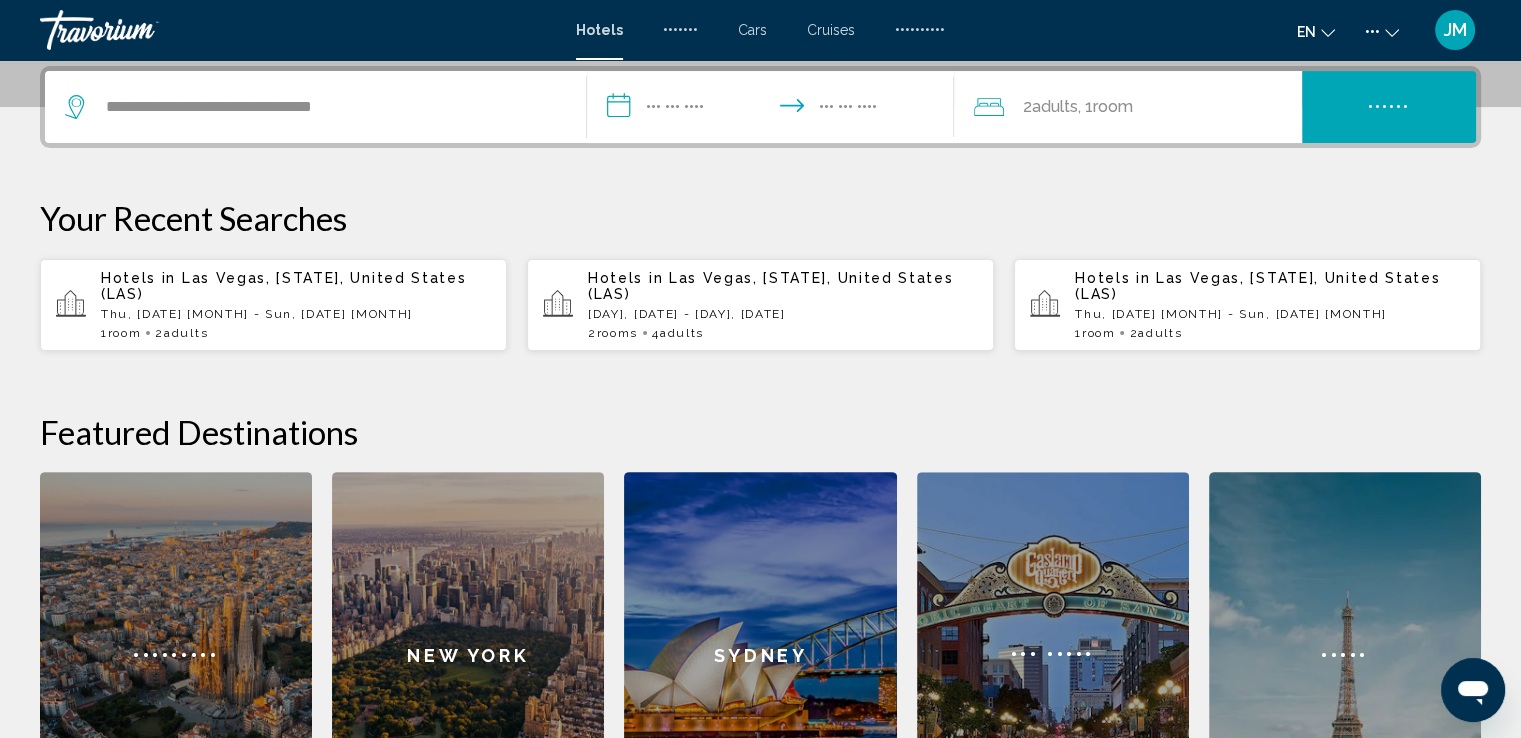 click on ", 1  Room rooms" at bounding box center [1104, 107] 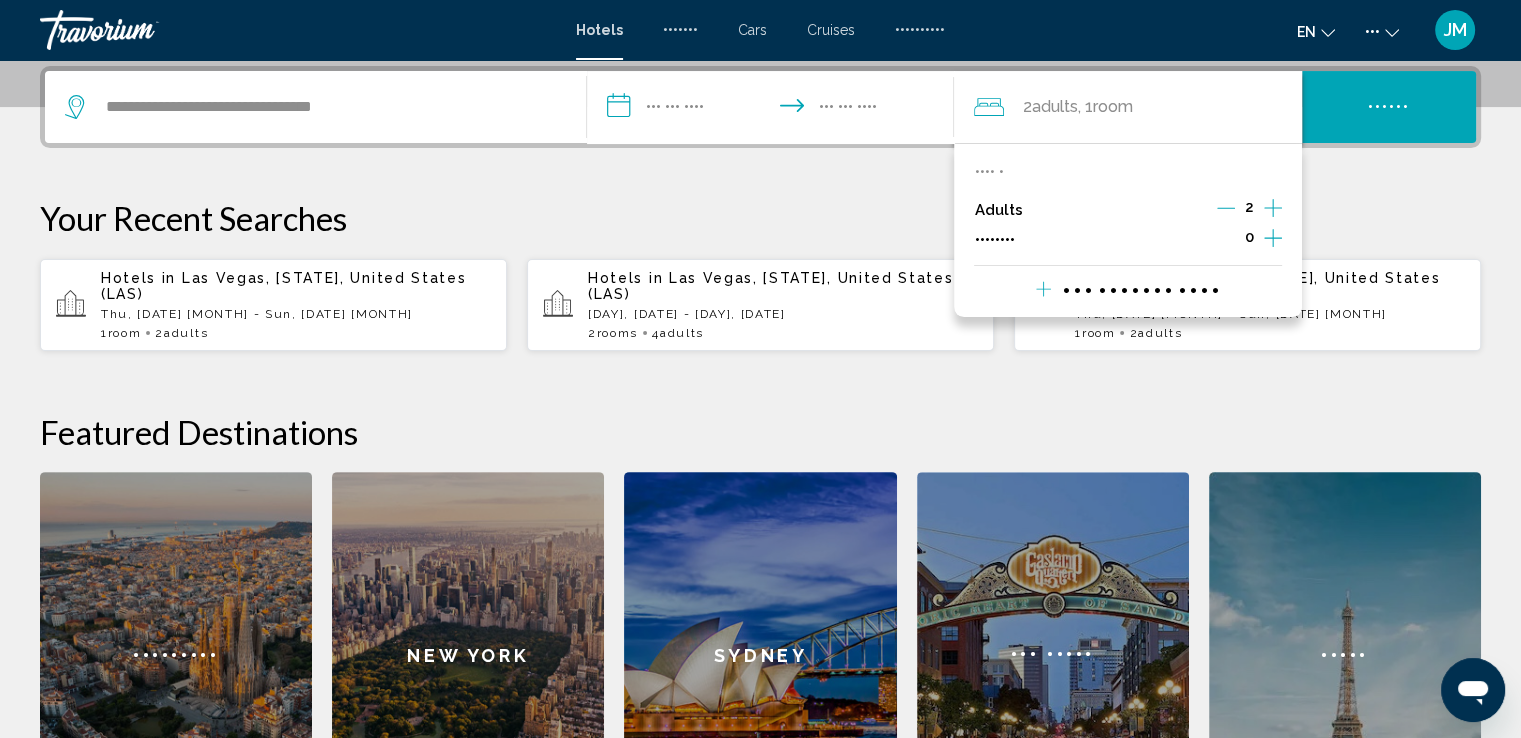click on "**********" at bounding box center (760, 452) 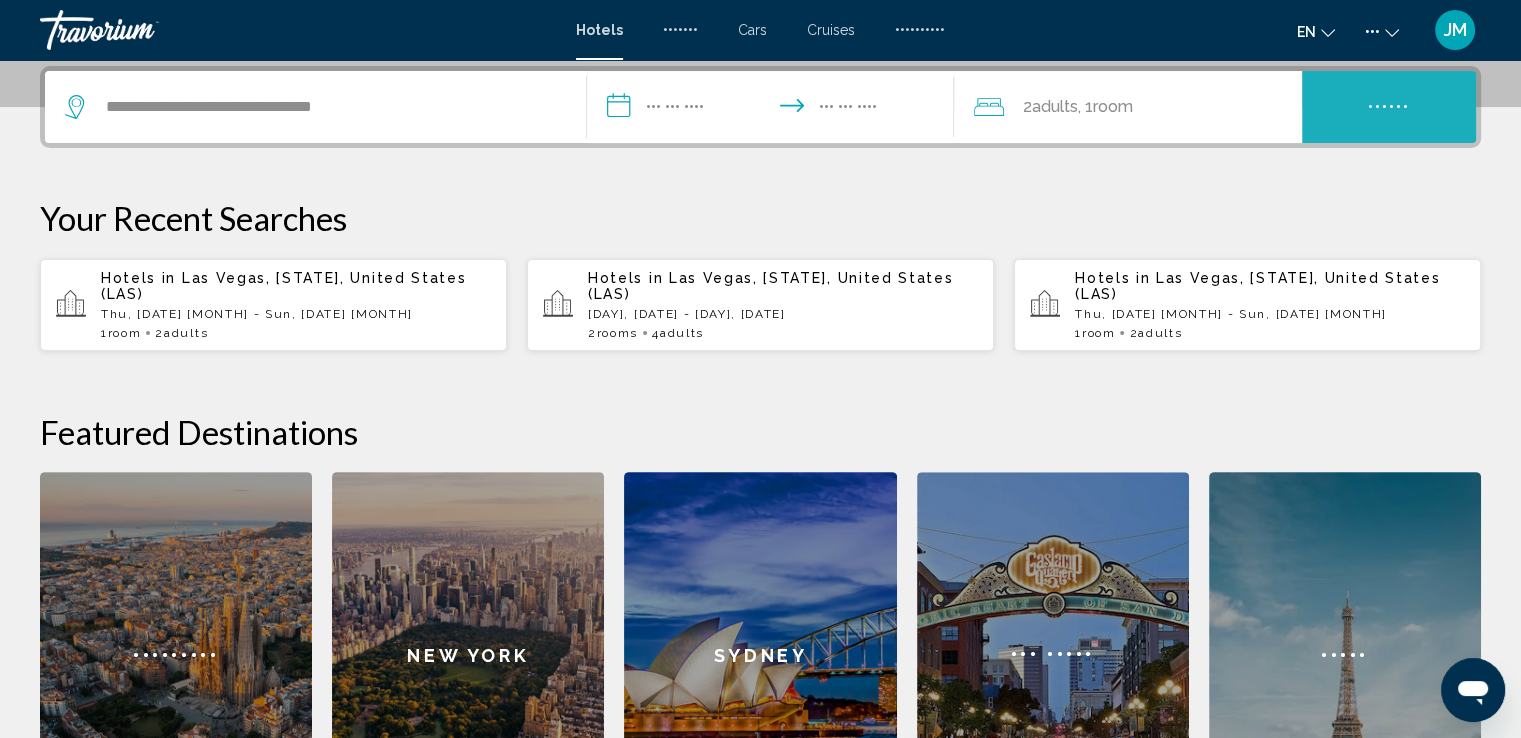 click on "••••••" at bounding box center (1389, 108) 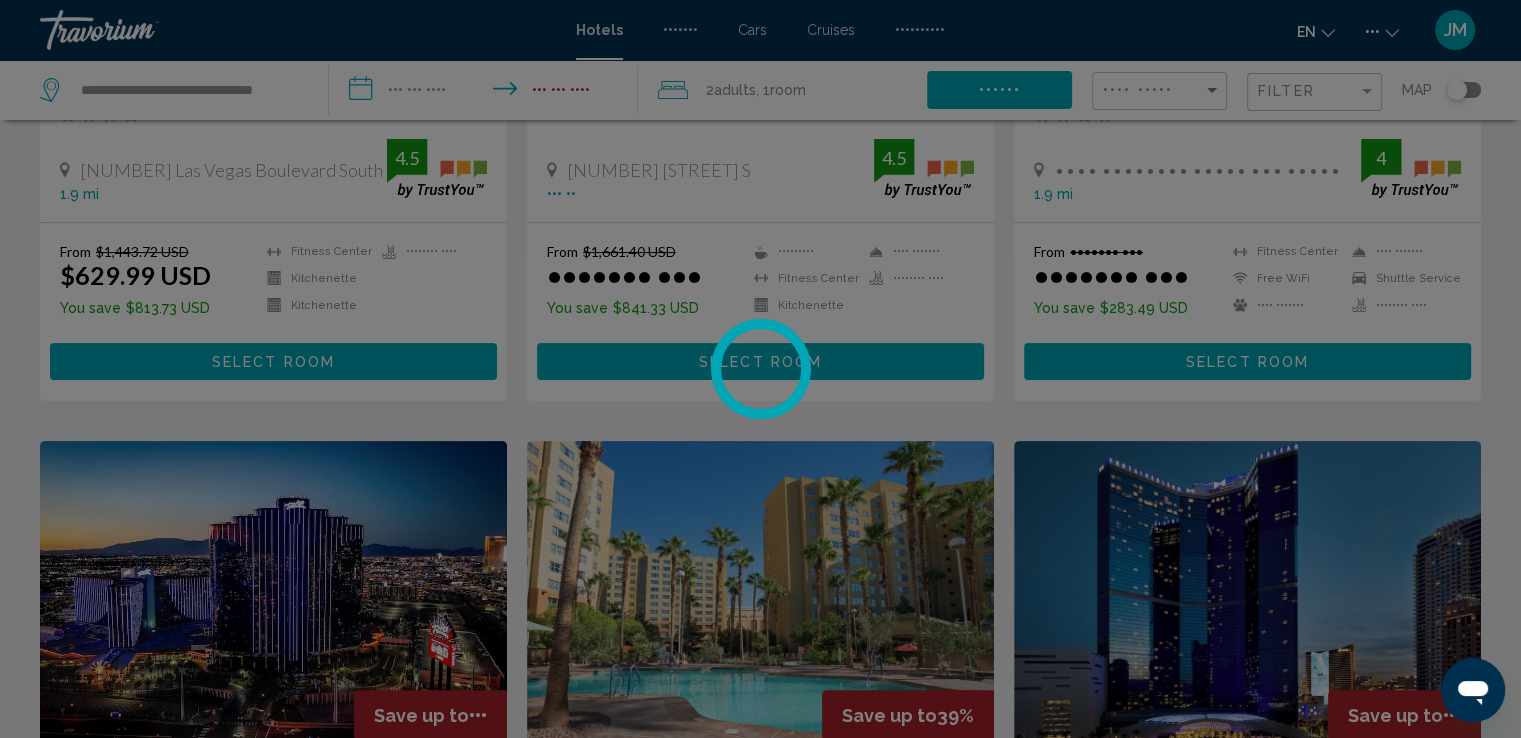 scroll, scrollTop: 0, scrollLeft: 0, axis: both 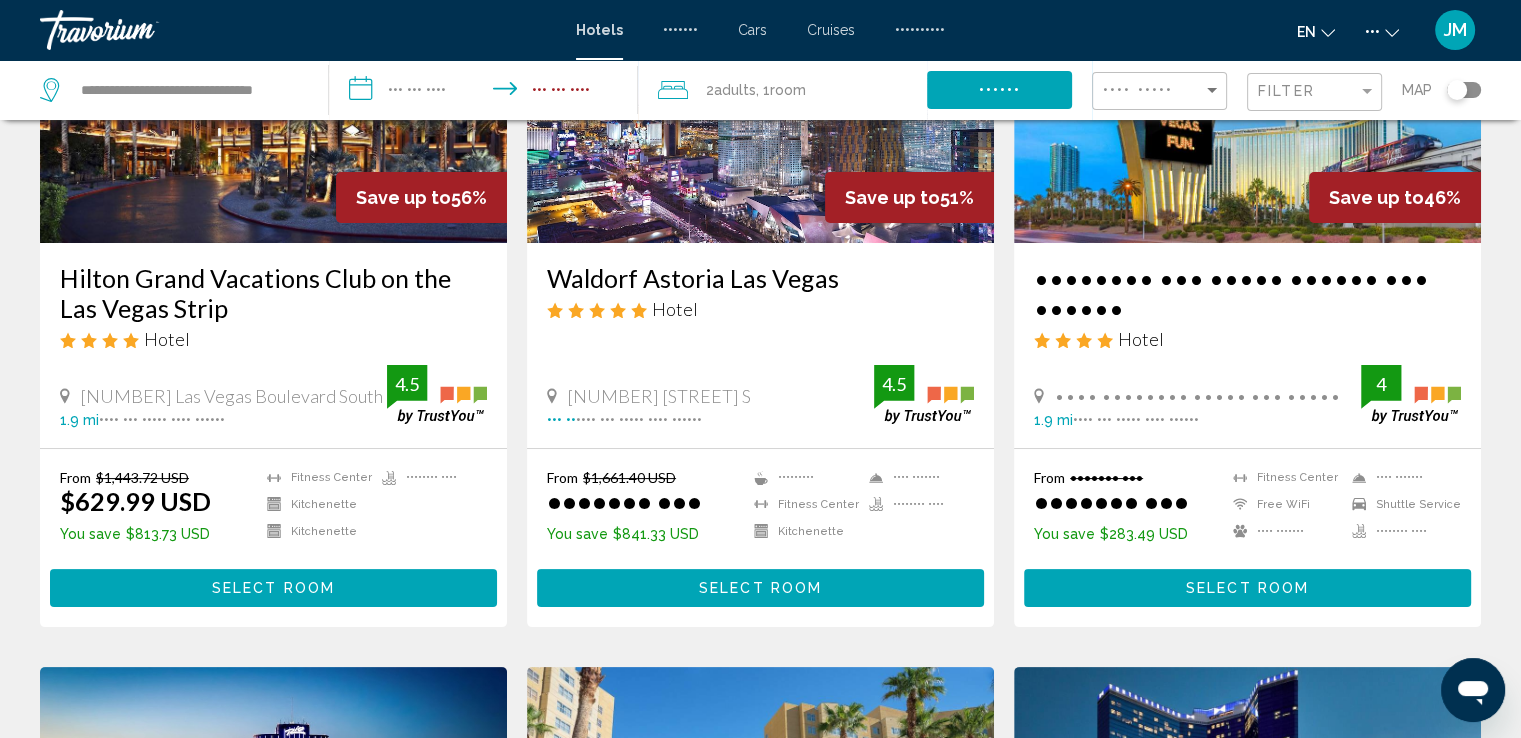 click on "Select Room" at bounding box center (1247, 589) 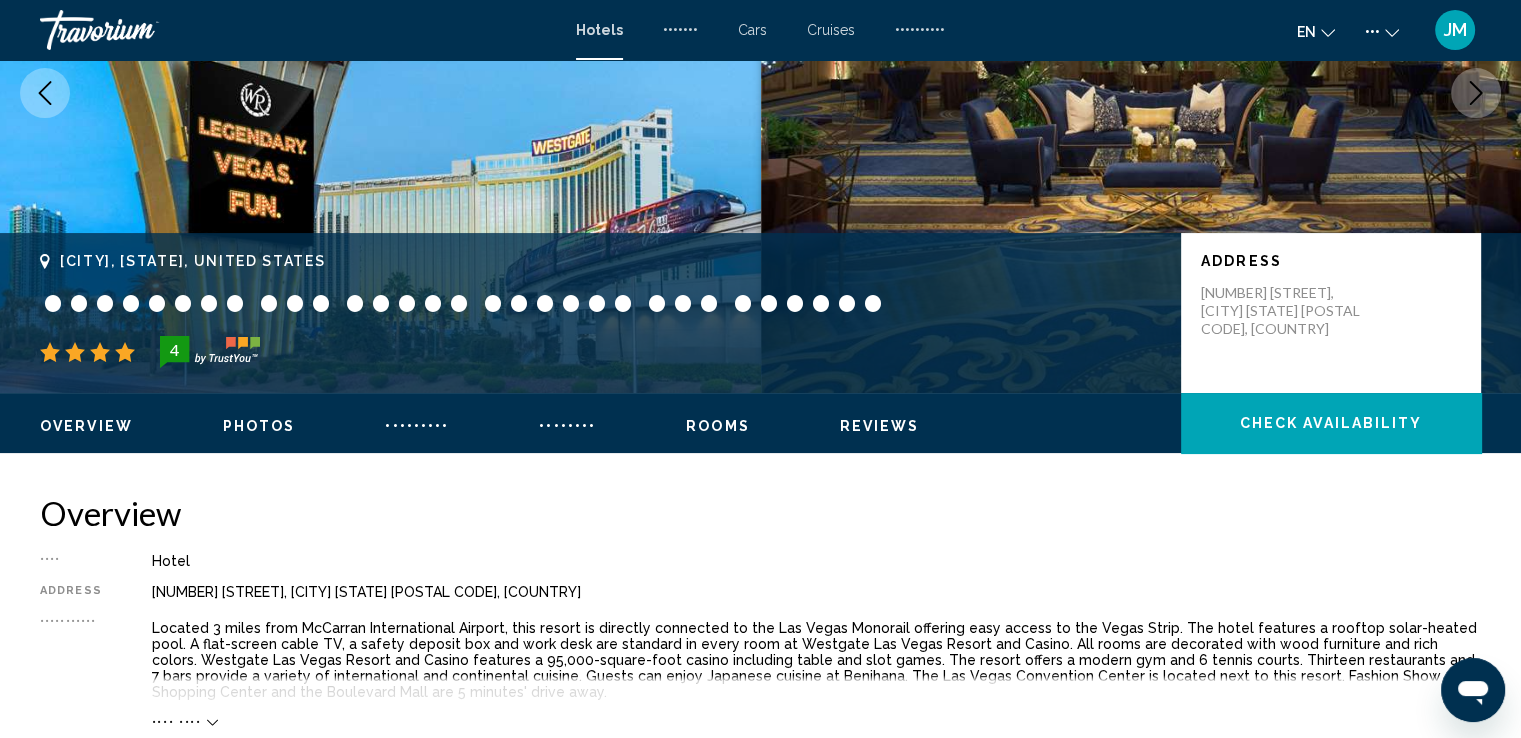scroll, scrollTop: 0, scrollLeft: 0, axis: both 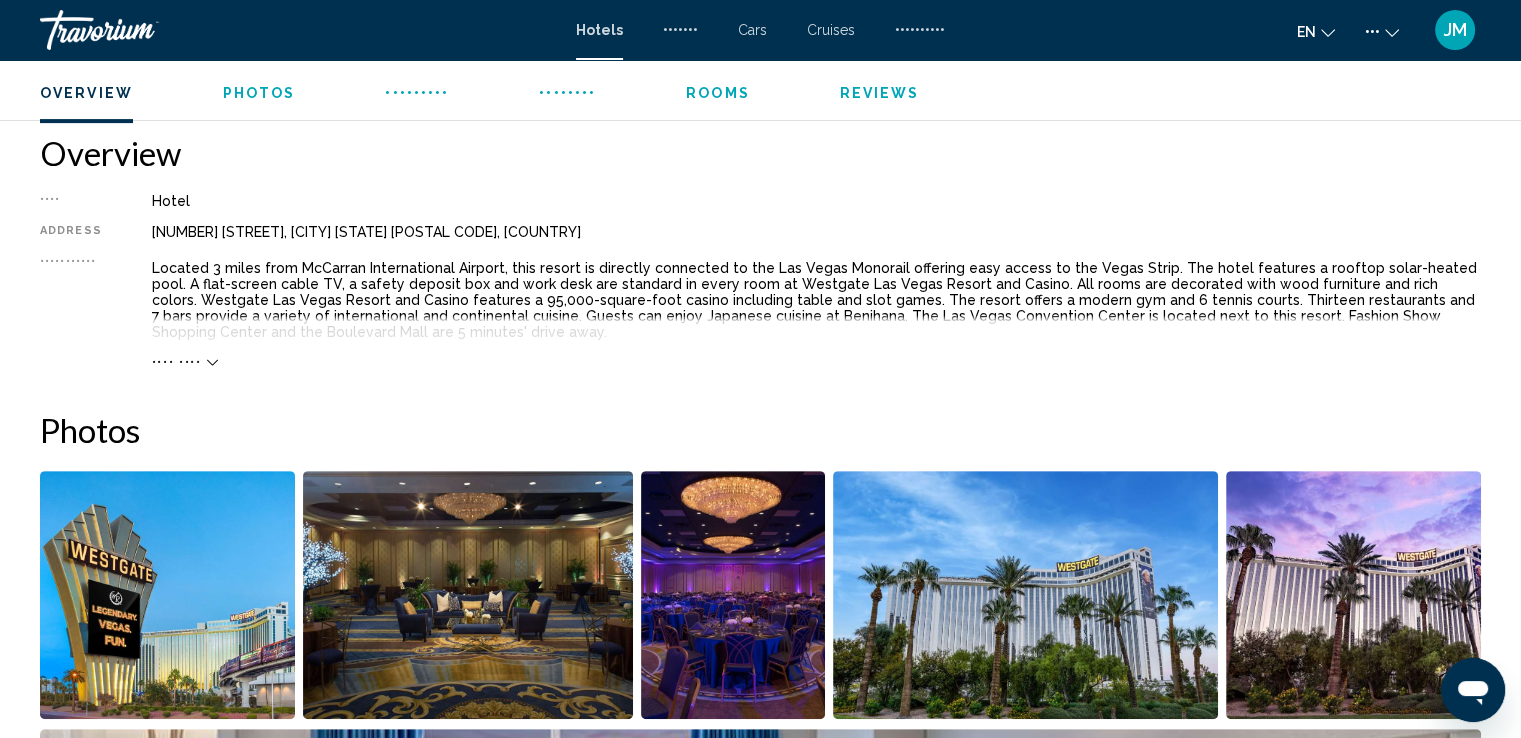 click on "Rooms" at bounding box center (718, 93) 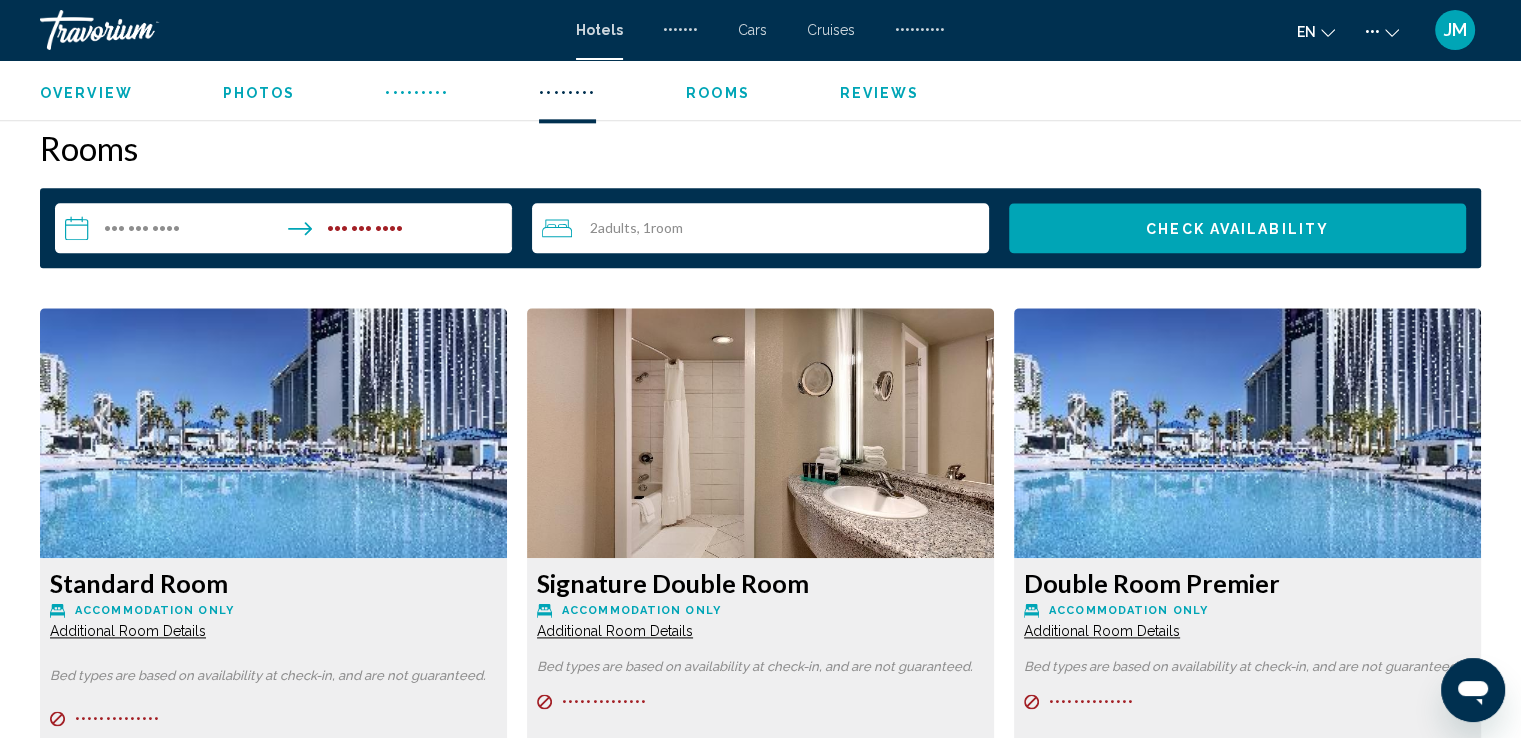 scroll, scrollTop: 2472, scrollLeft: 0, axis: vertical 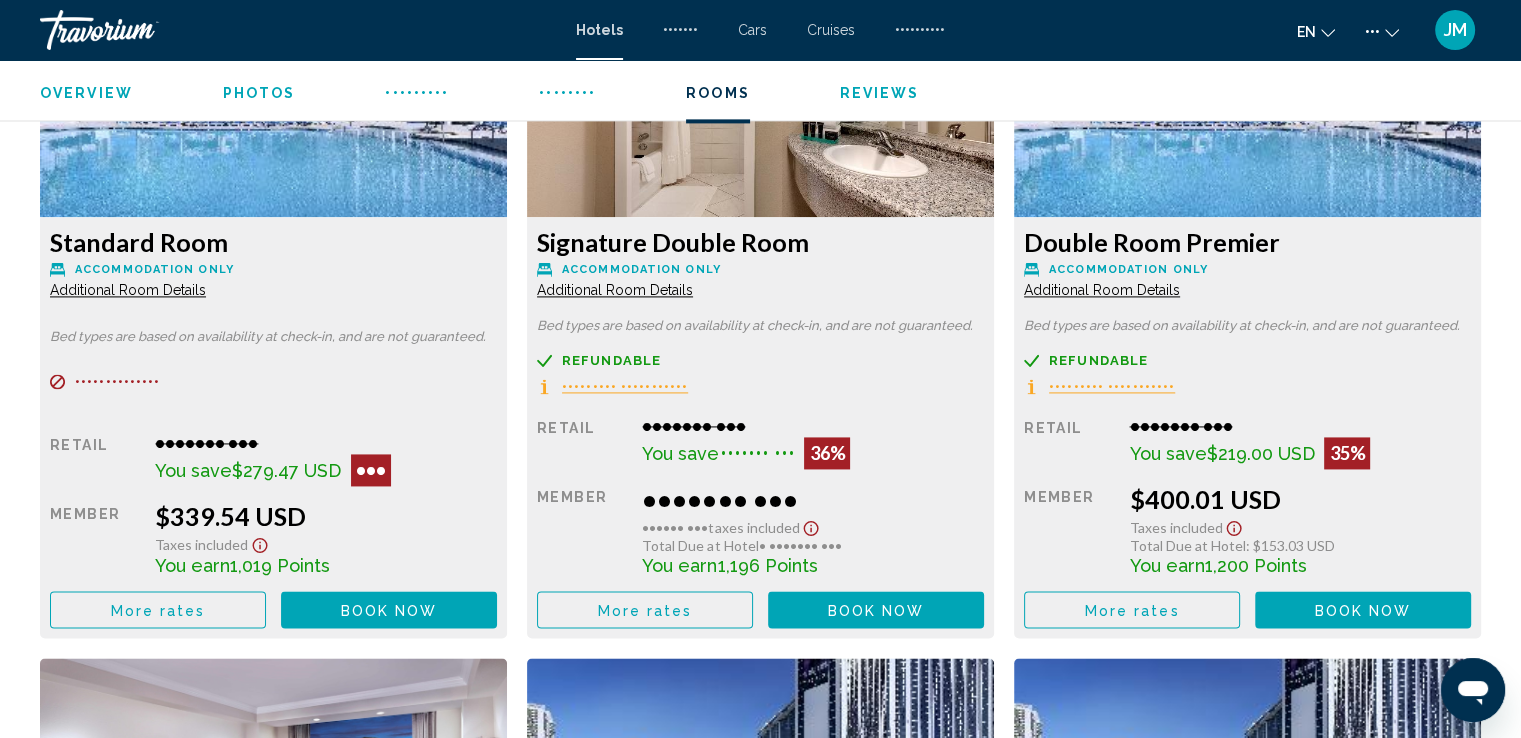 click on "Additional Room Details" at bounding box center (128, 290) 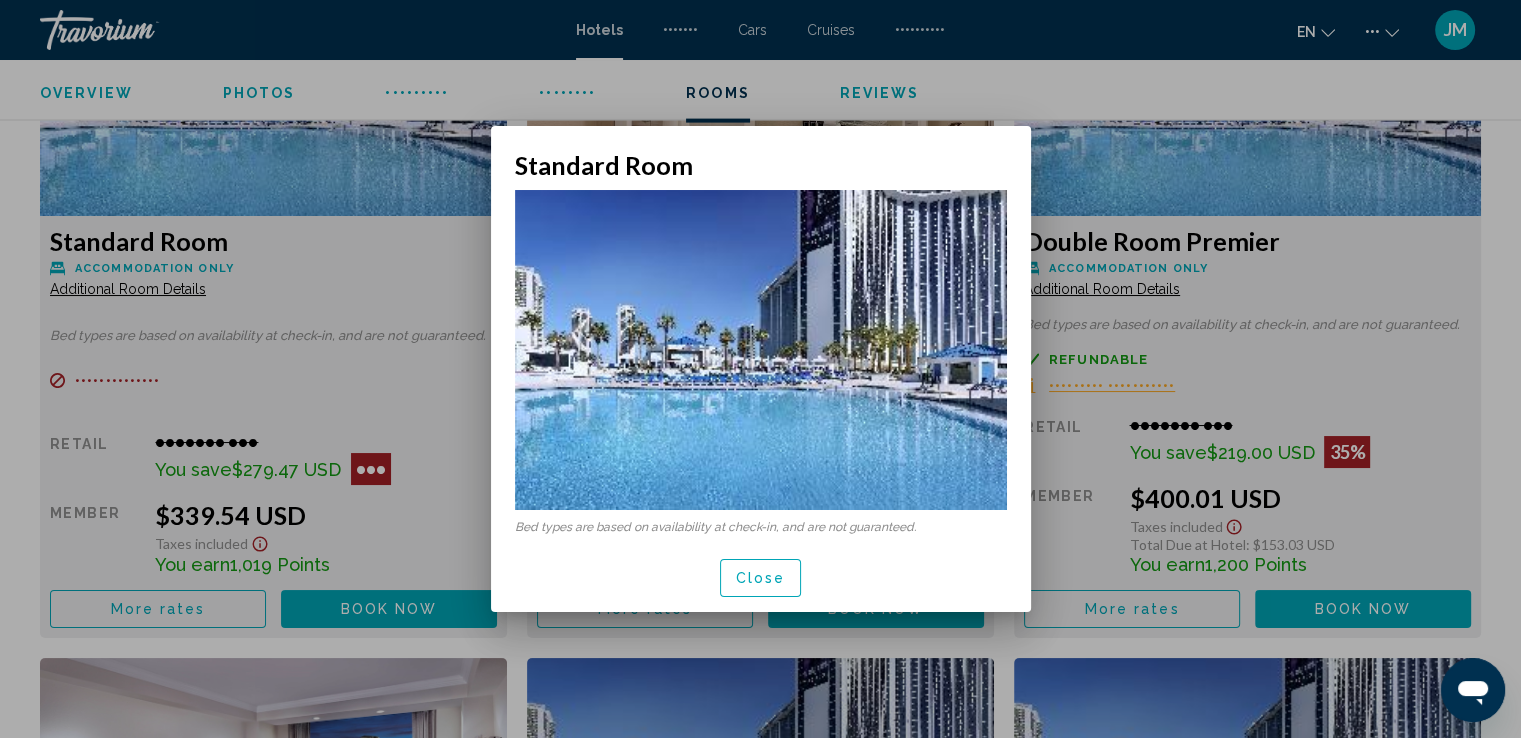 click on "Close" at bounding box center (761, 579) 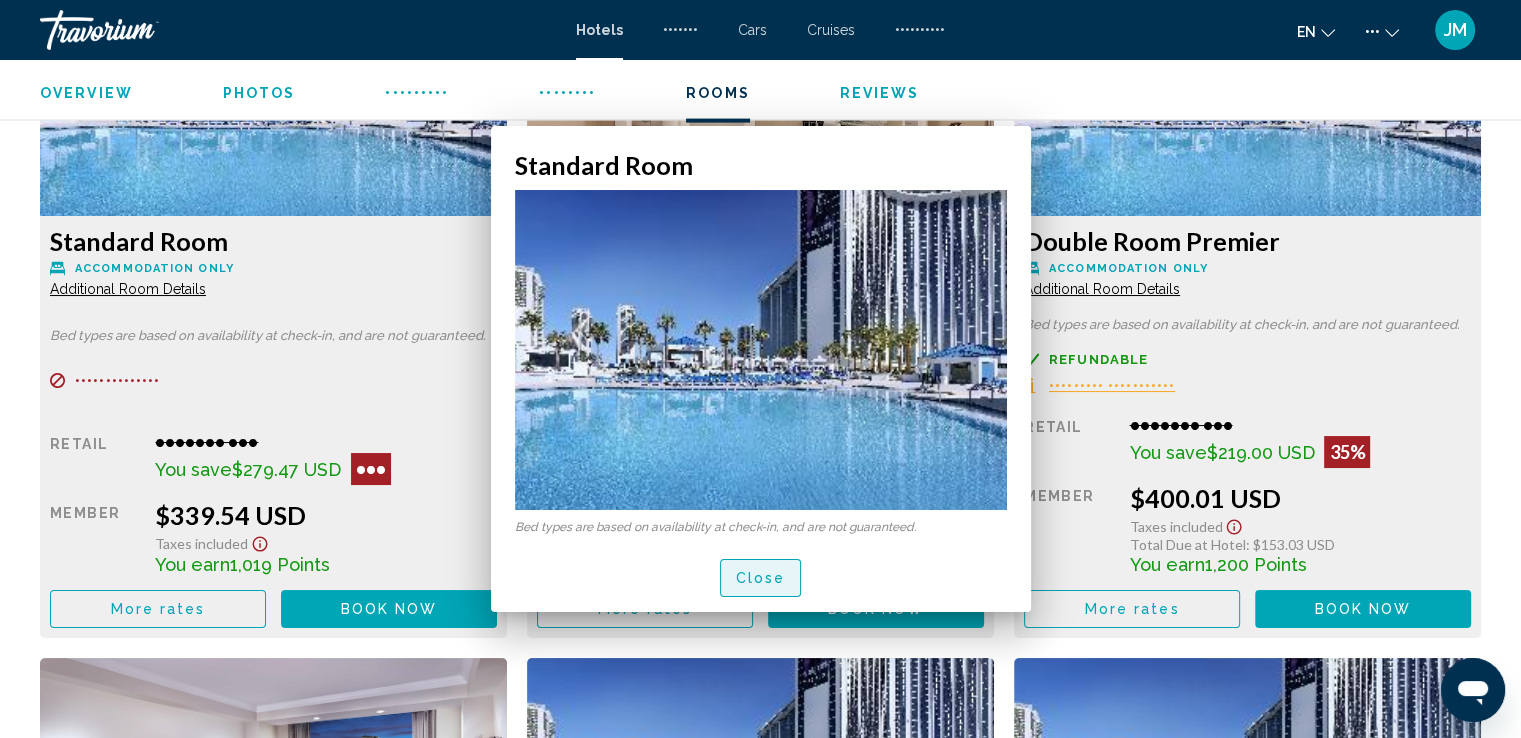 scroll, scrollTop: 2805, scrollLeft: 0, axis: vertical 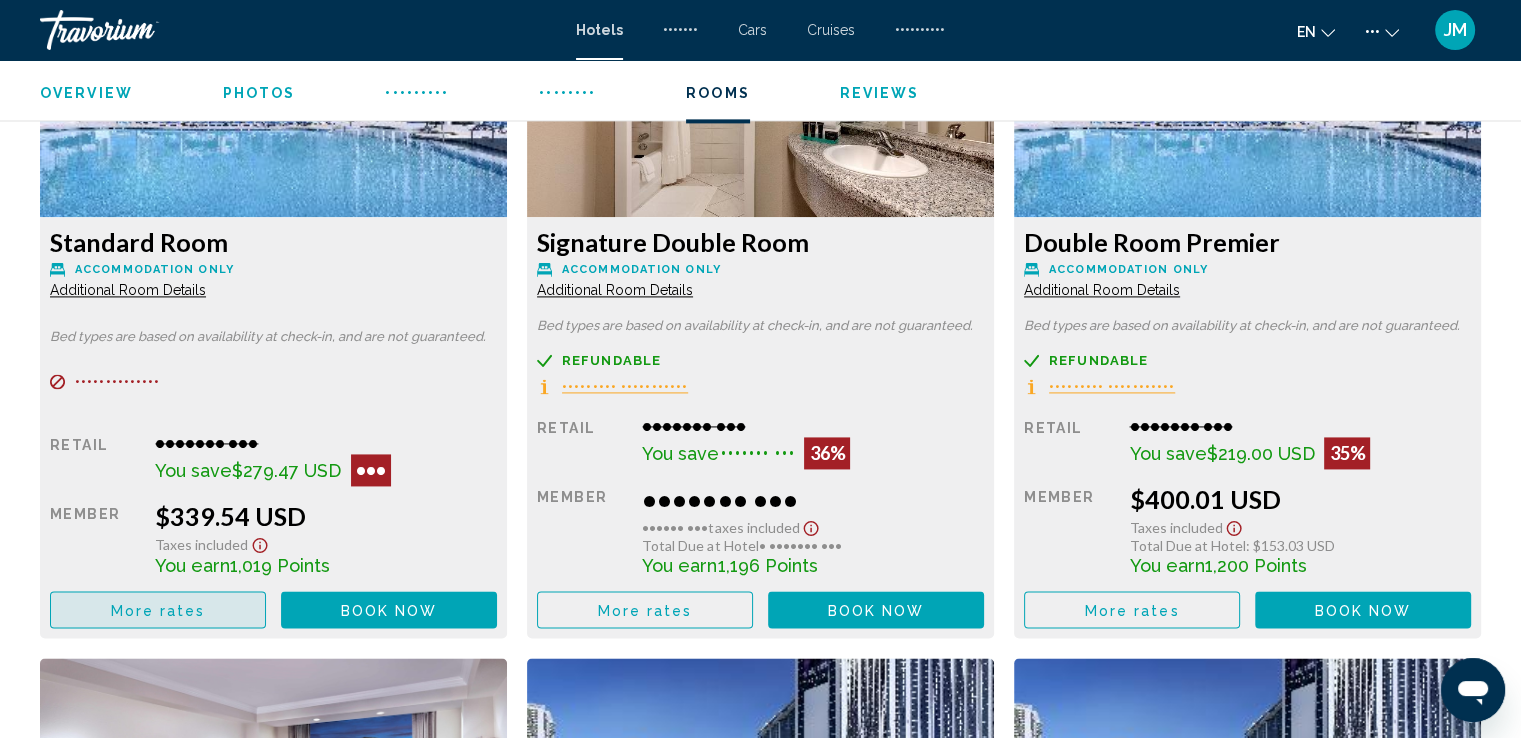 click on "More rates" at bounding box center [158, 610] 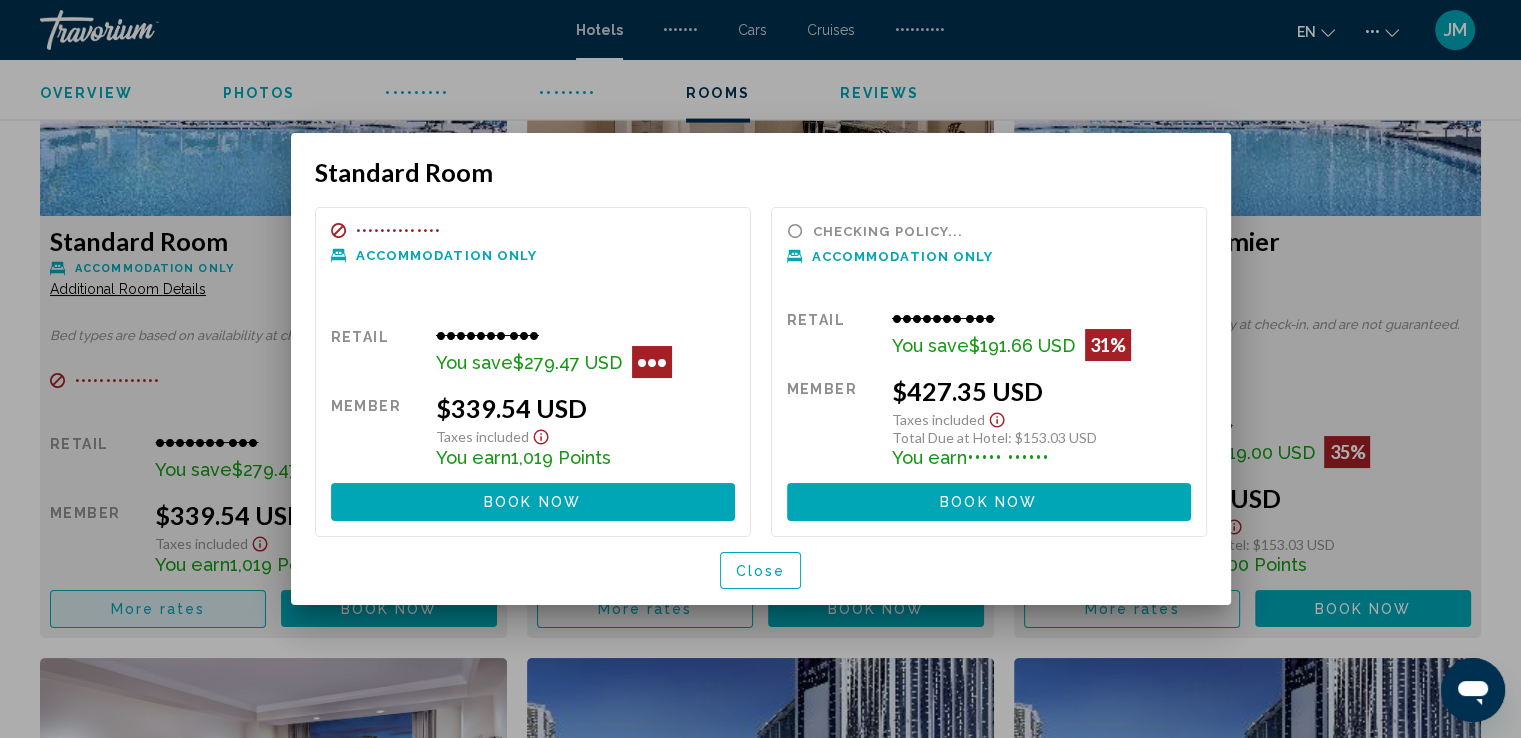 scroll, scrollTop: 0, scrollLeft: 0, axis: both 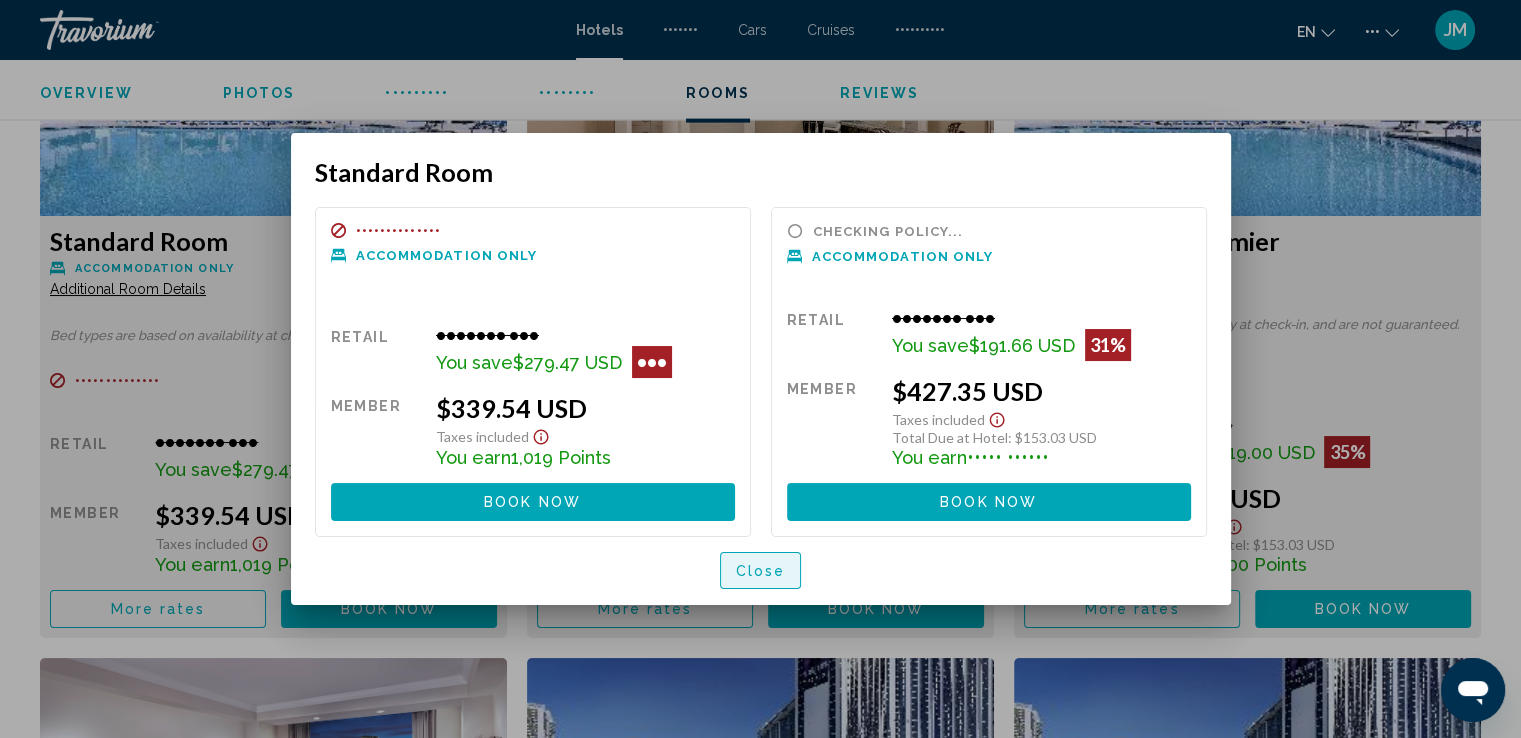 click on "Close" at bounding box center [761, 571] 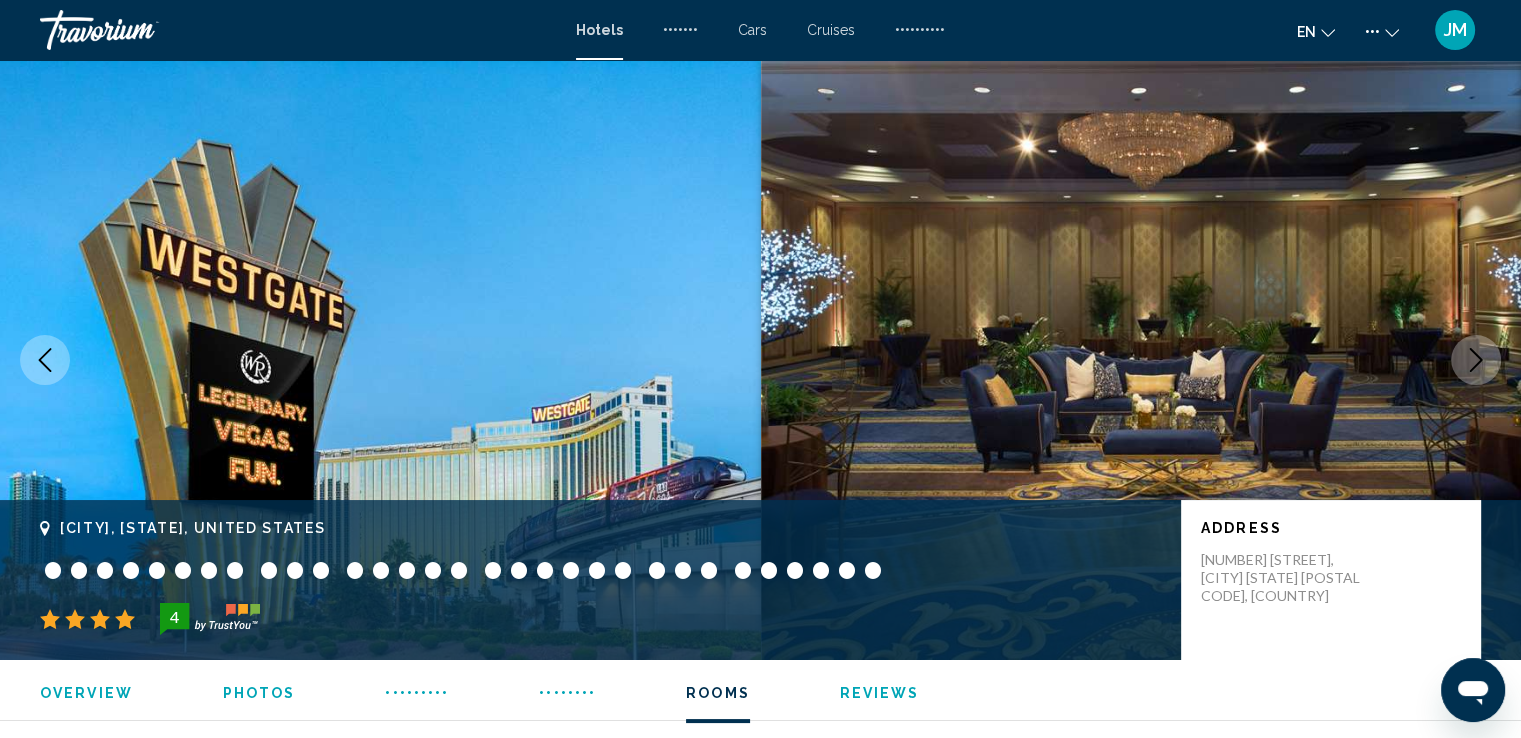 scroll, scrollTop: 2805, scrollLeft: 0, axis: vertical 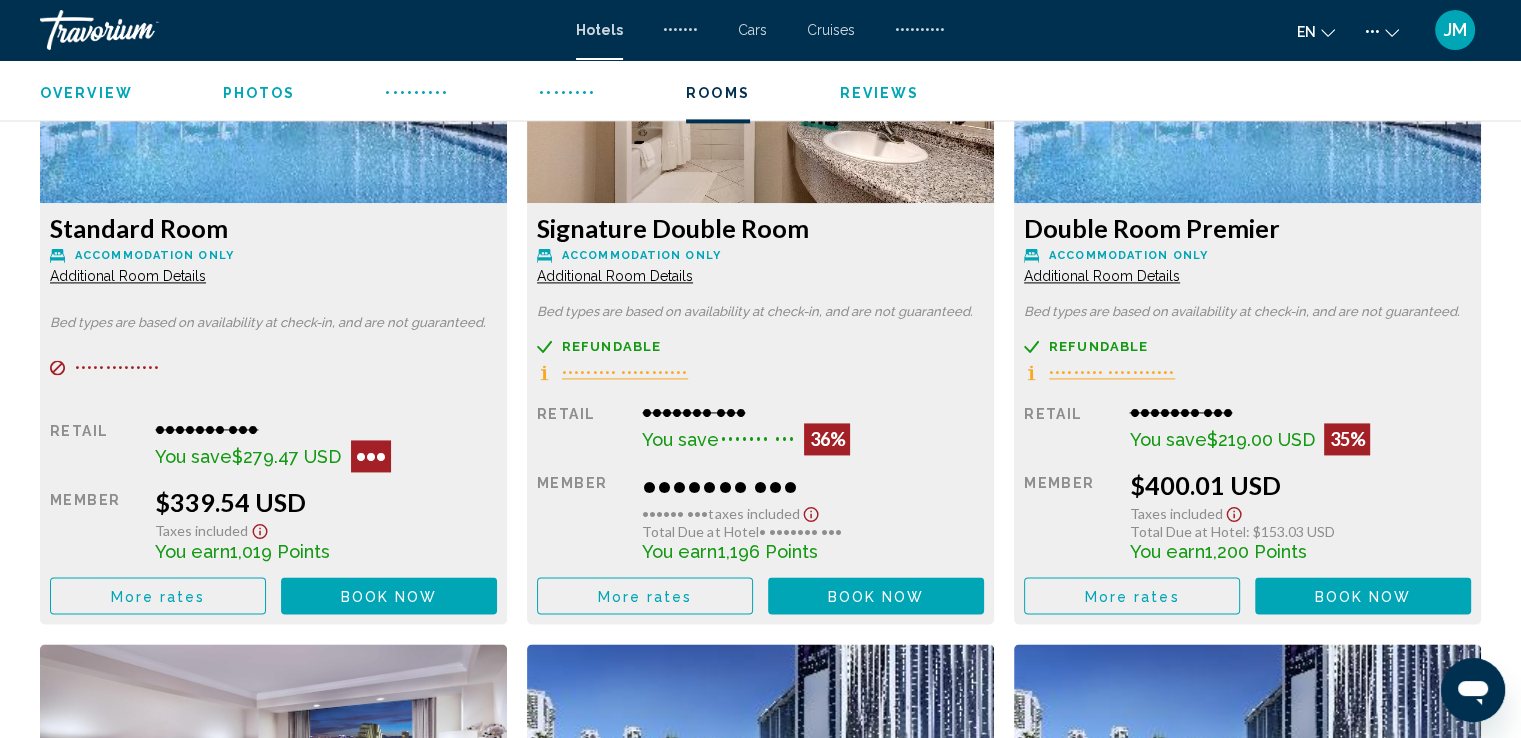click on "Book now" at bounding box center [389, 596] 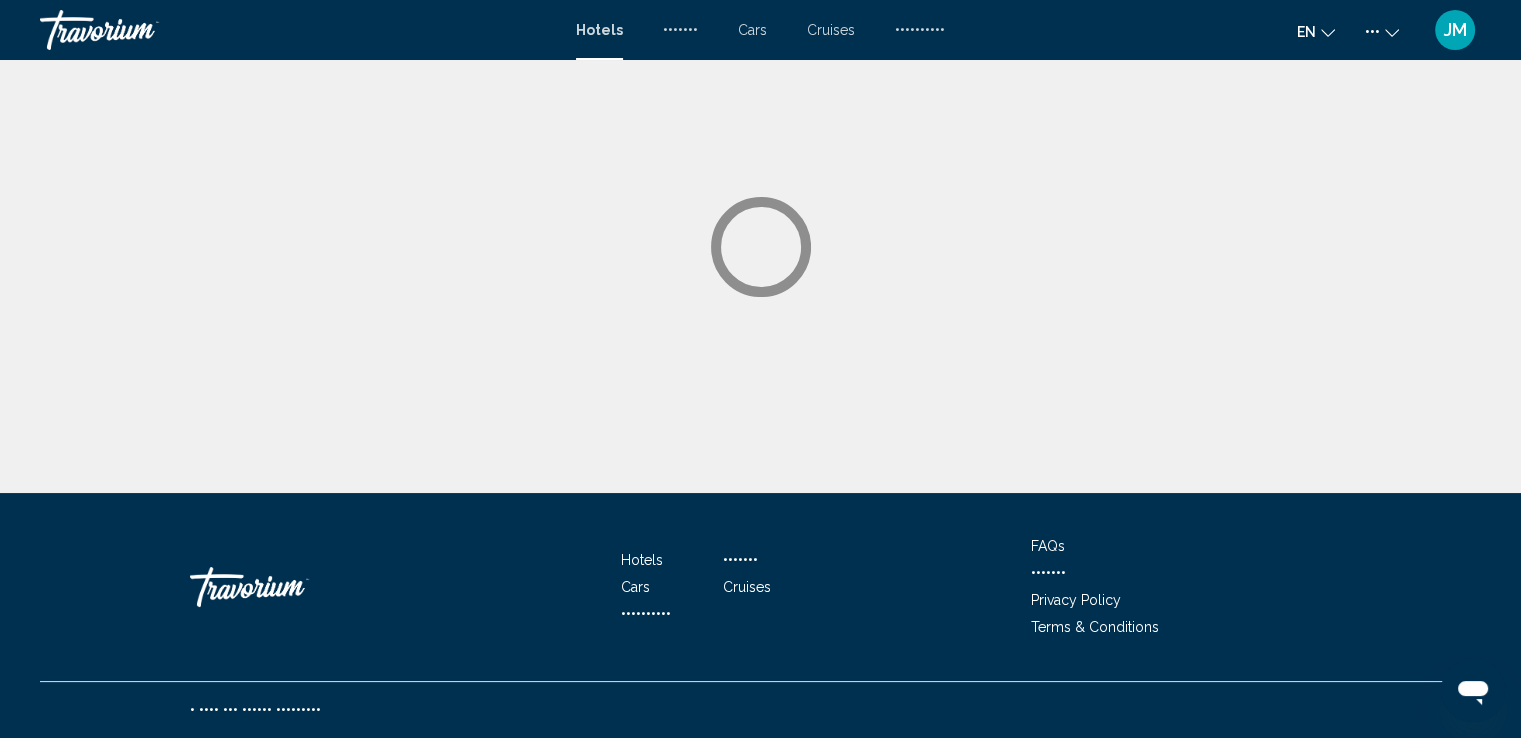scroll, scrollTop: 0, scrollLeft: 0, axis: both 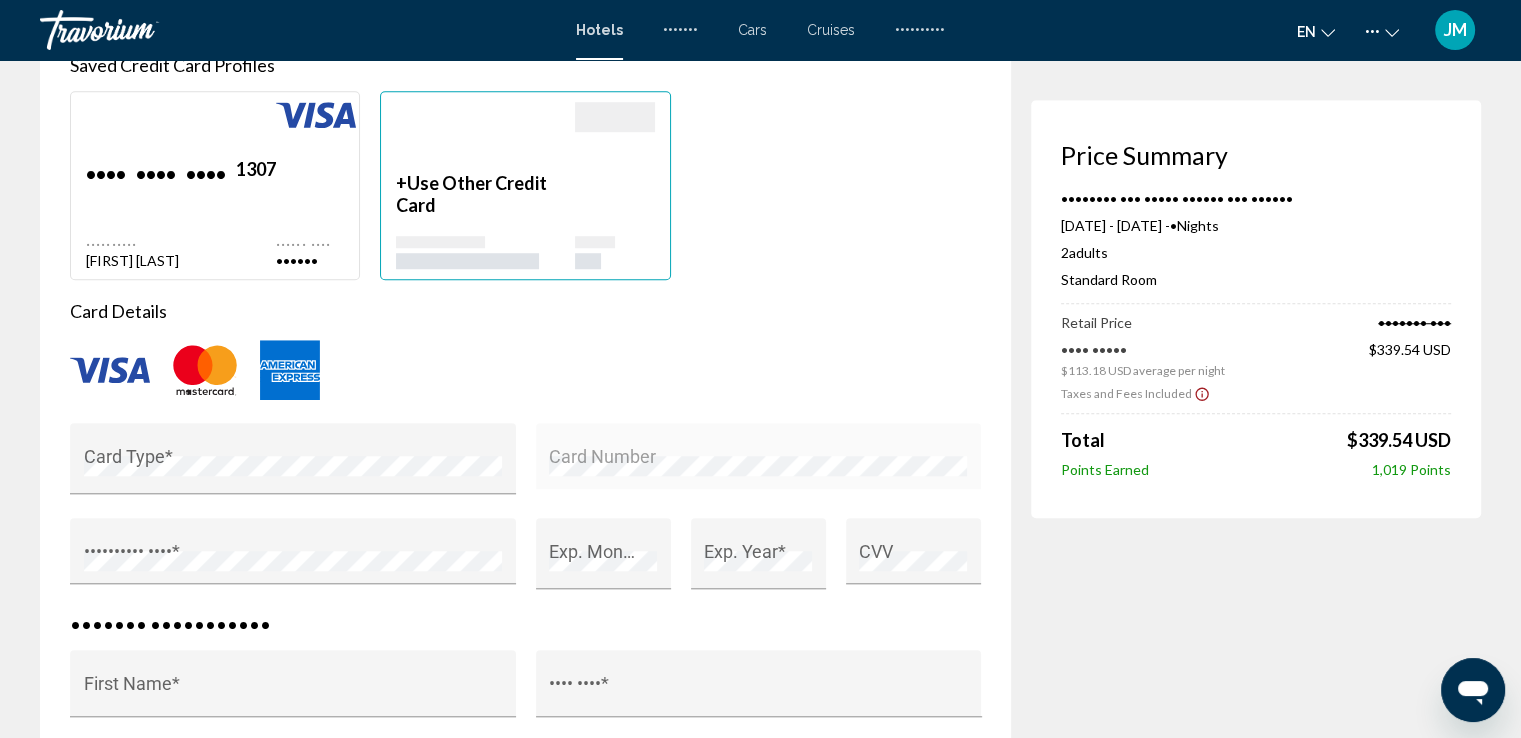 click on "Use Other Credit Card" at bounding box center (471, 194) 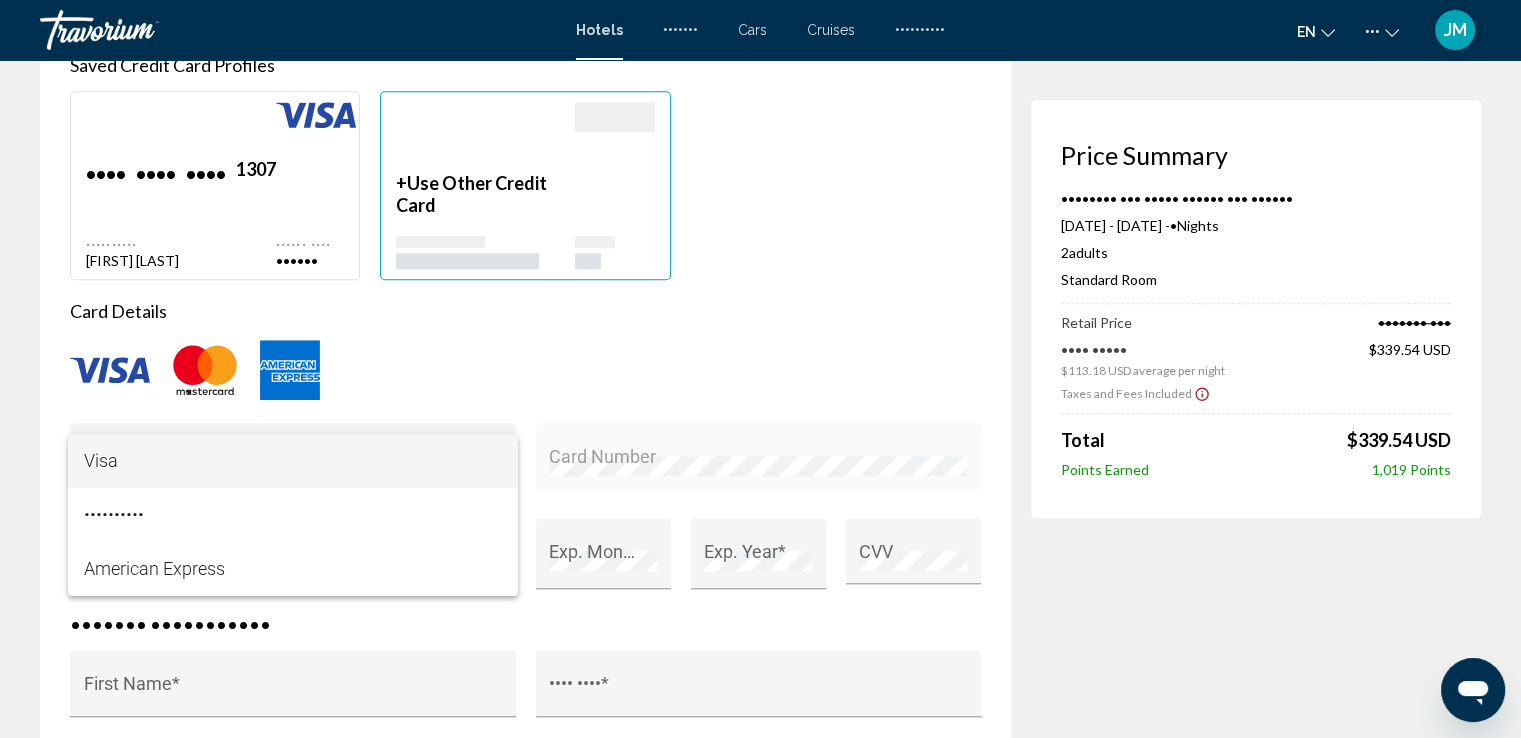 click on "Visa" at bounding box center (293, 461) 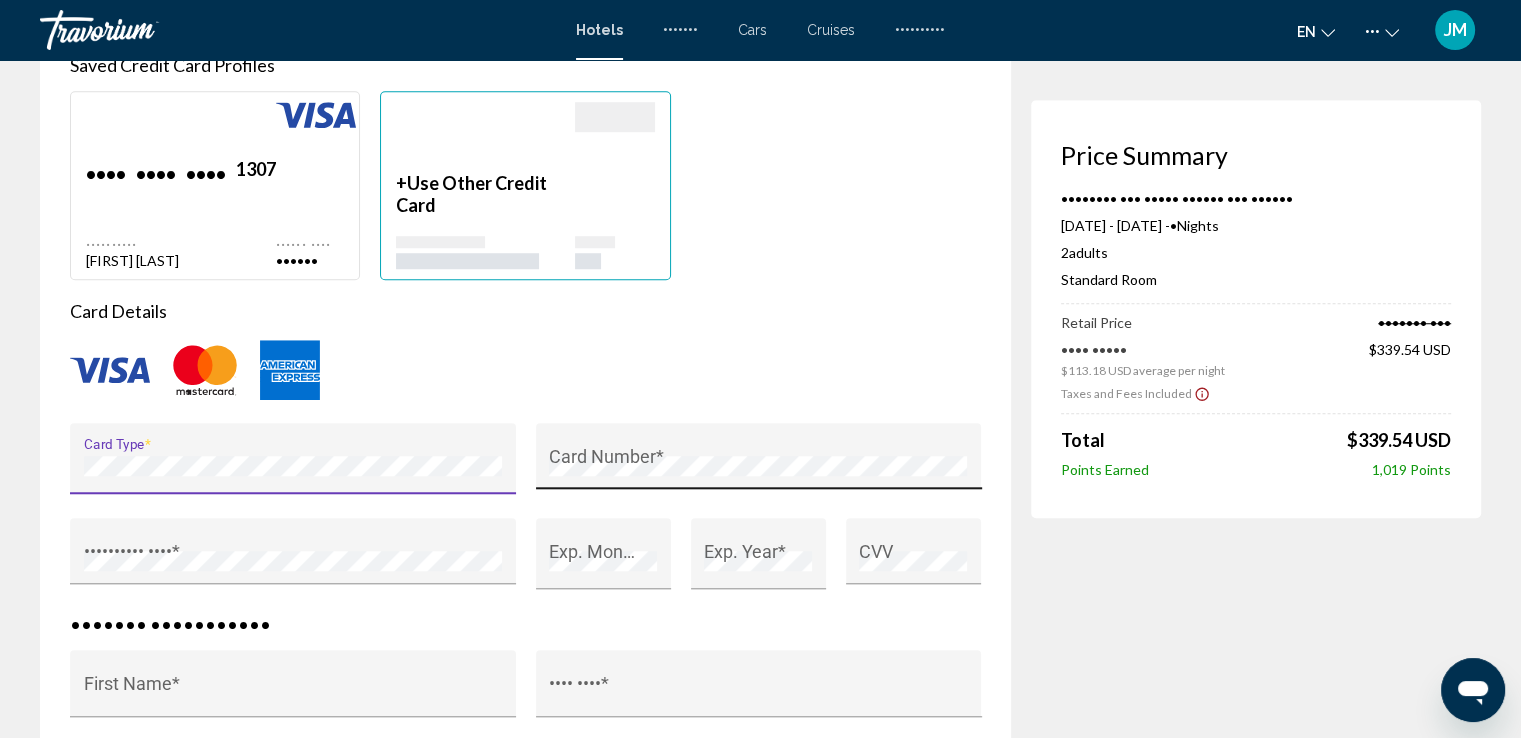 click on "•••• ••••••  •" at bounding box center [758, 462] 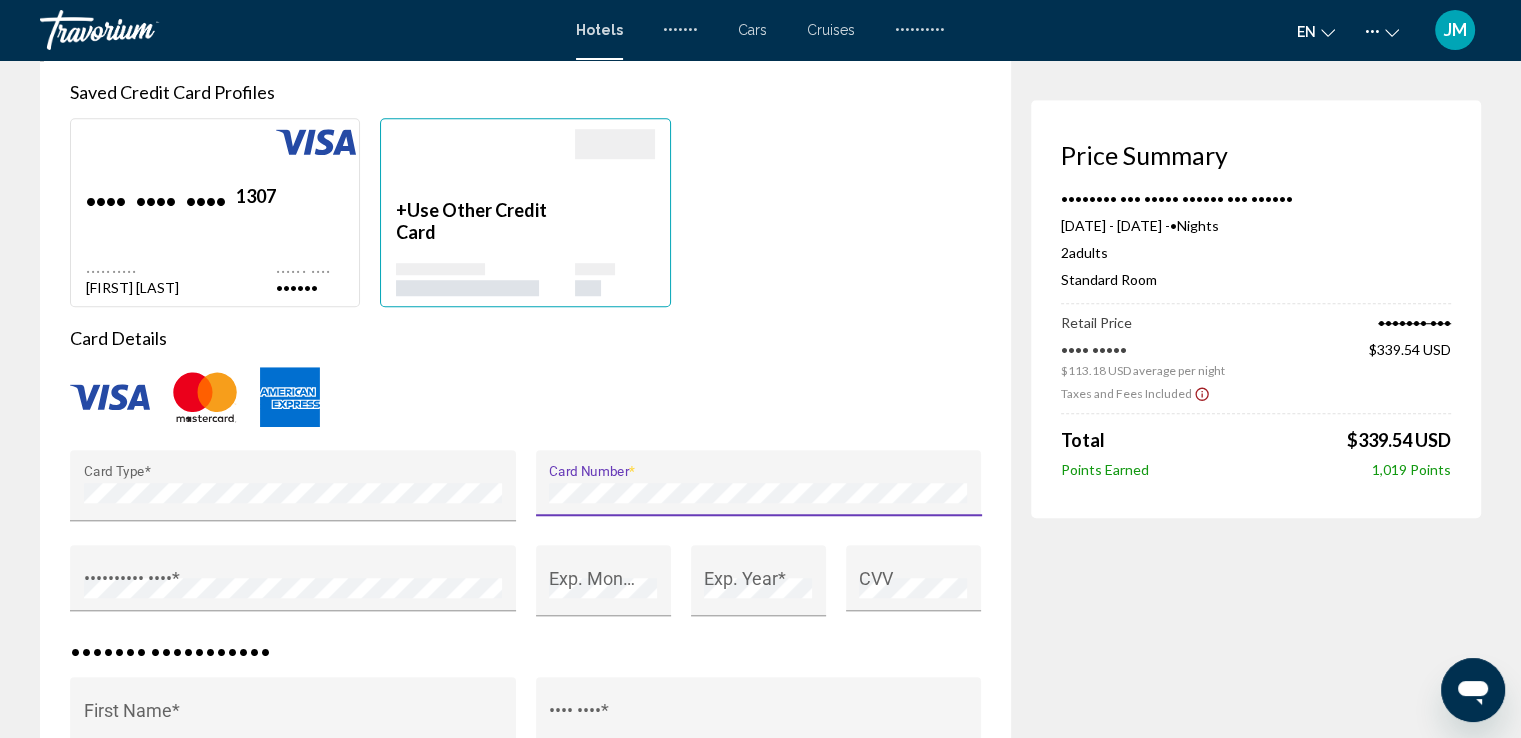 scroll, scrollTop: 1523, scrollLeft: 0, axis: vertical 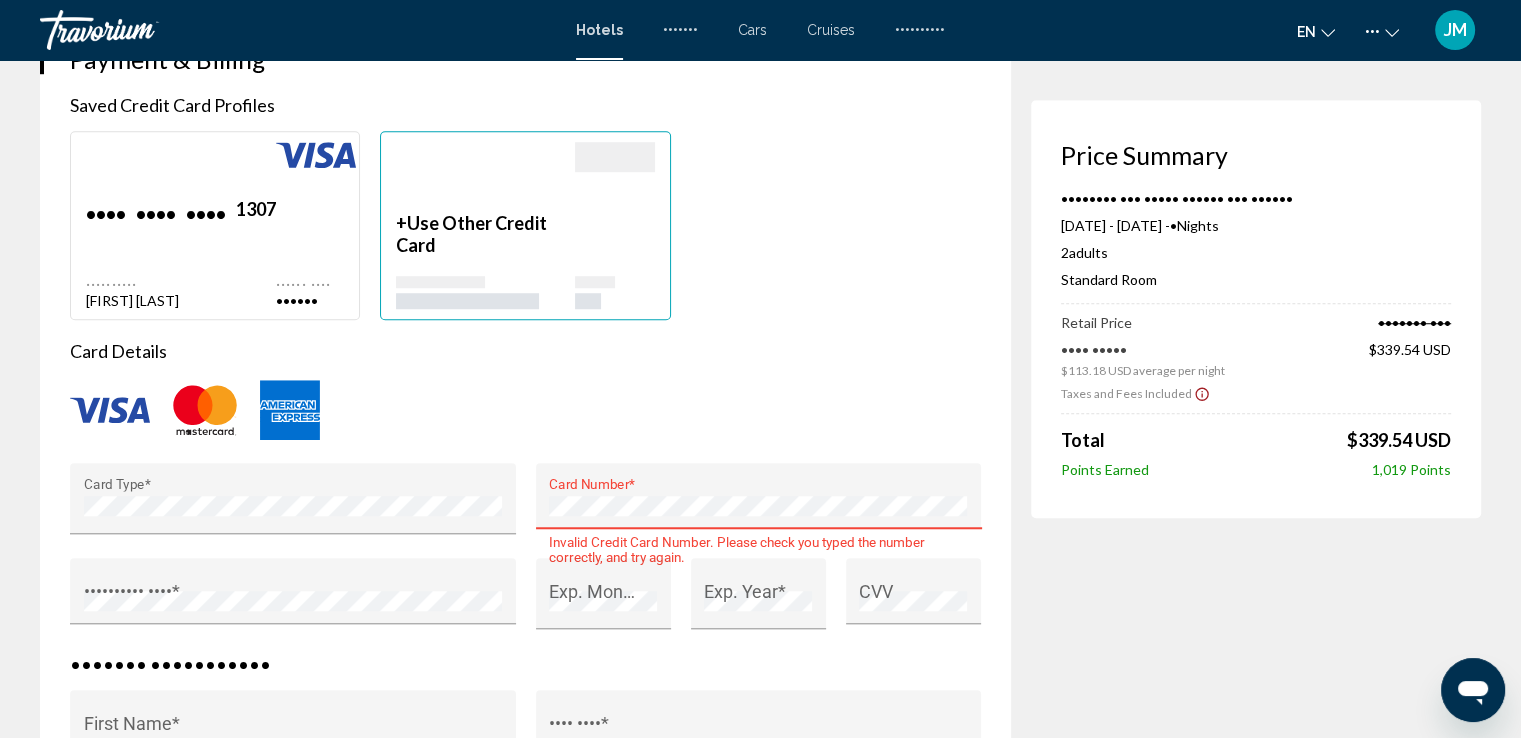 click on "Card Number * Invalid Credit Card Number. Please check you typed the number correctly, and try again." at bounding box center (759, 510) 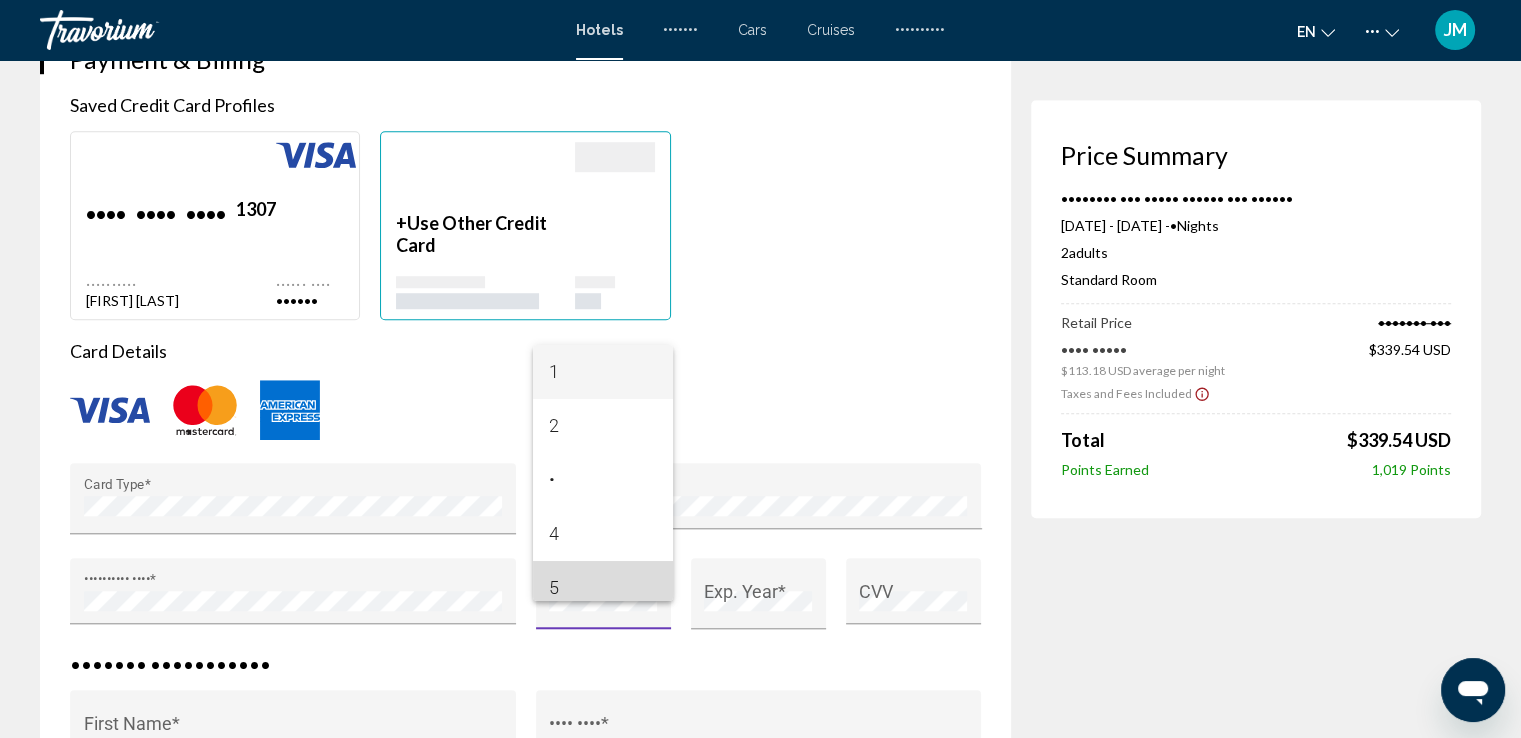 click on "5" at bounding box center [603, 588] 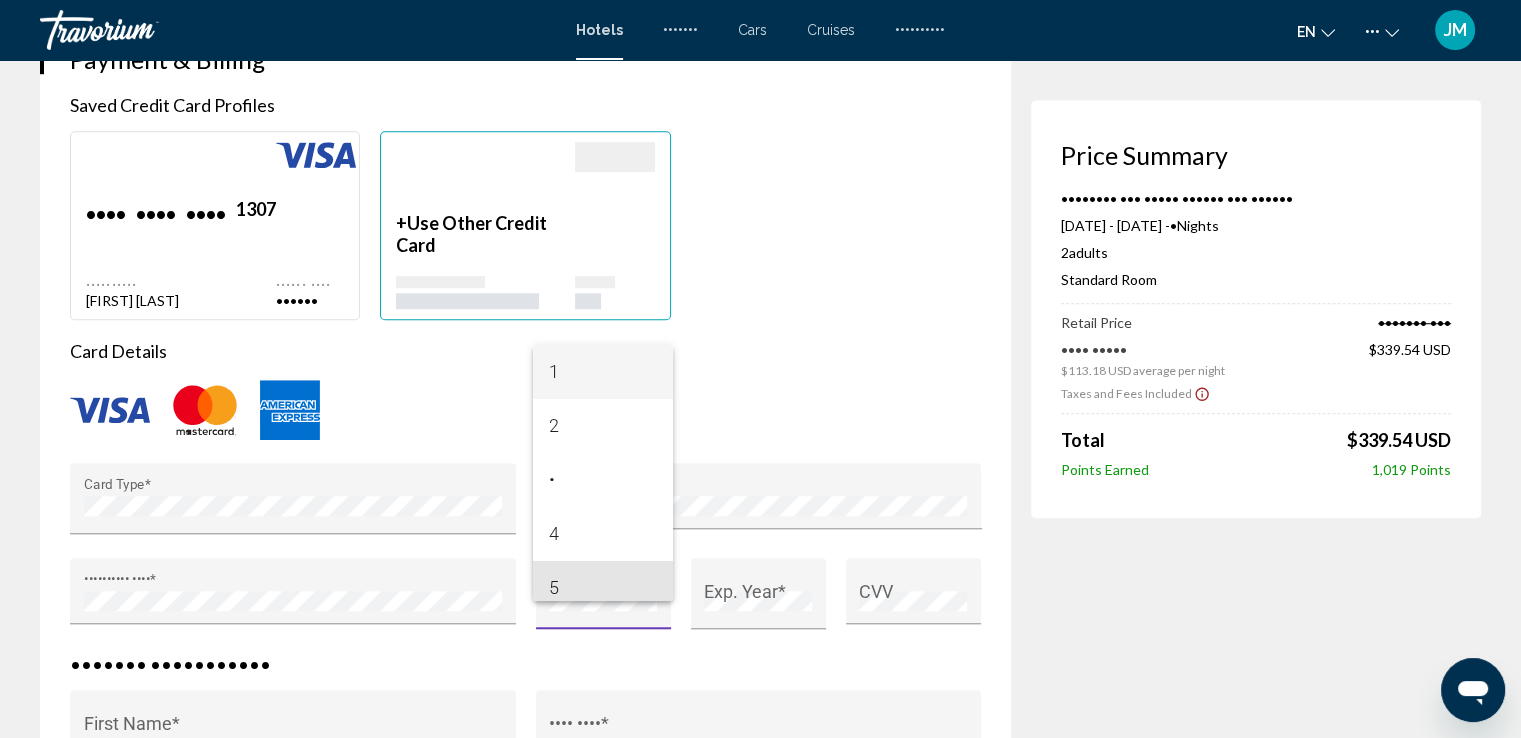 scroll, scrollTop: 14, scrollLeft: 0, axis: vertical 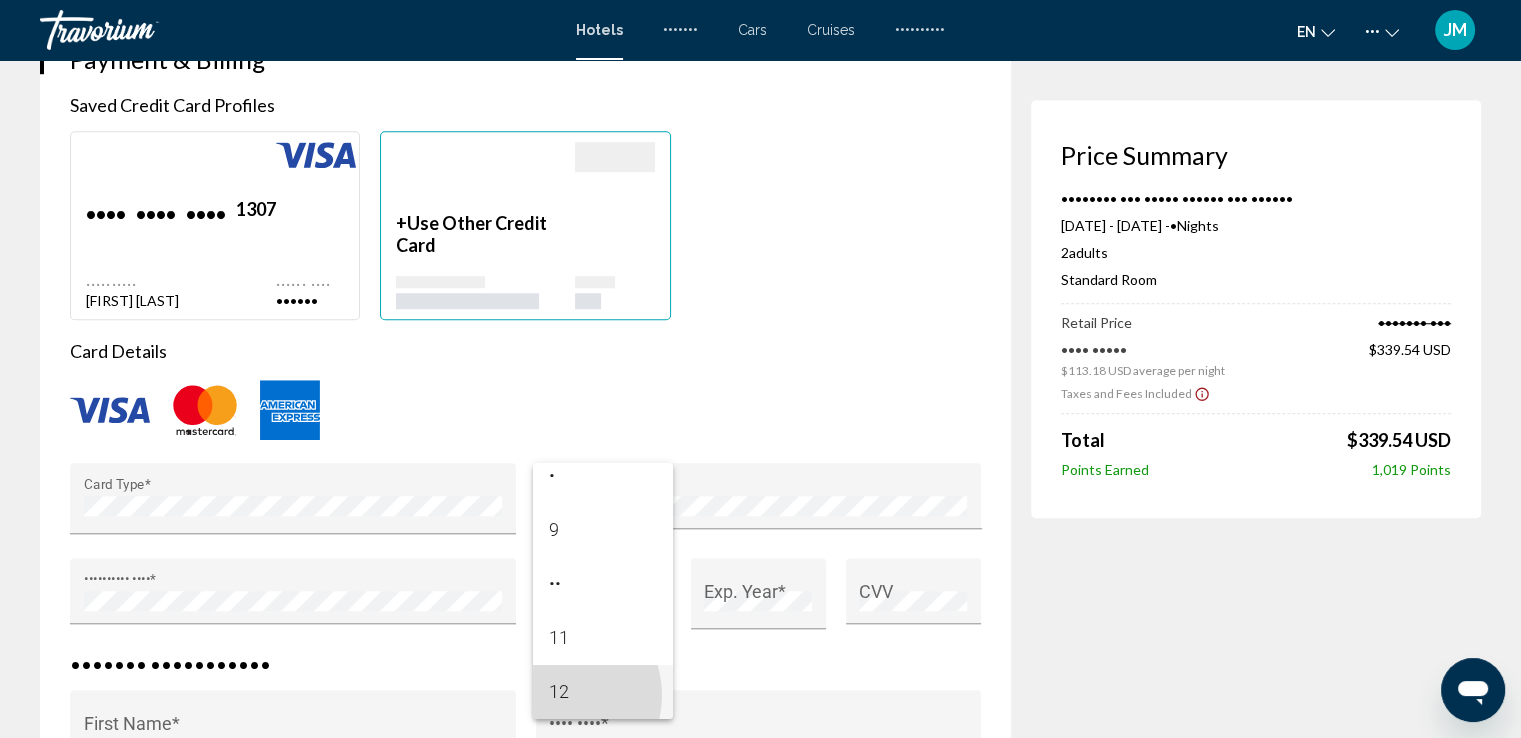 click on "12" at bounding box center [603, 692] 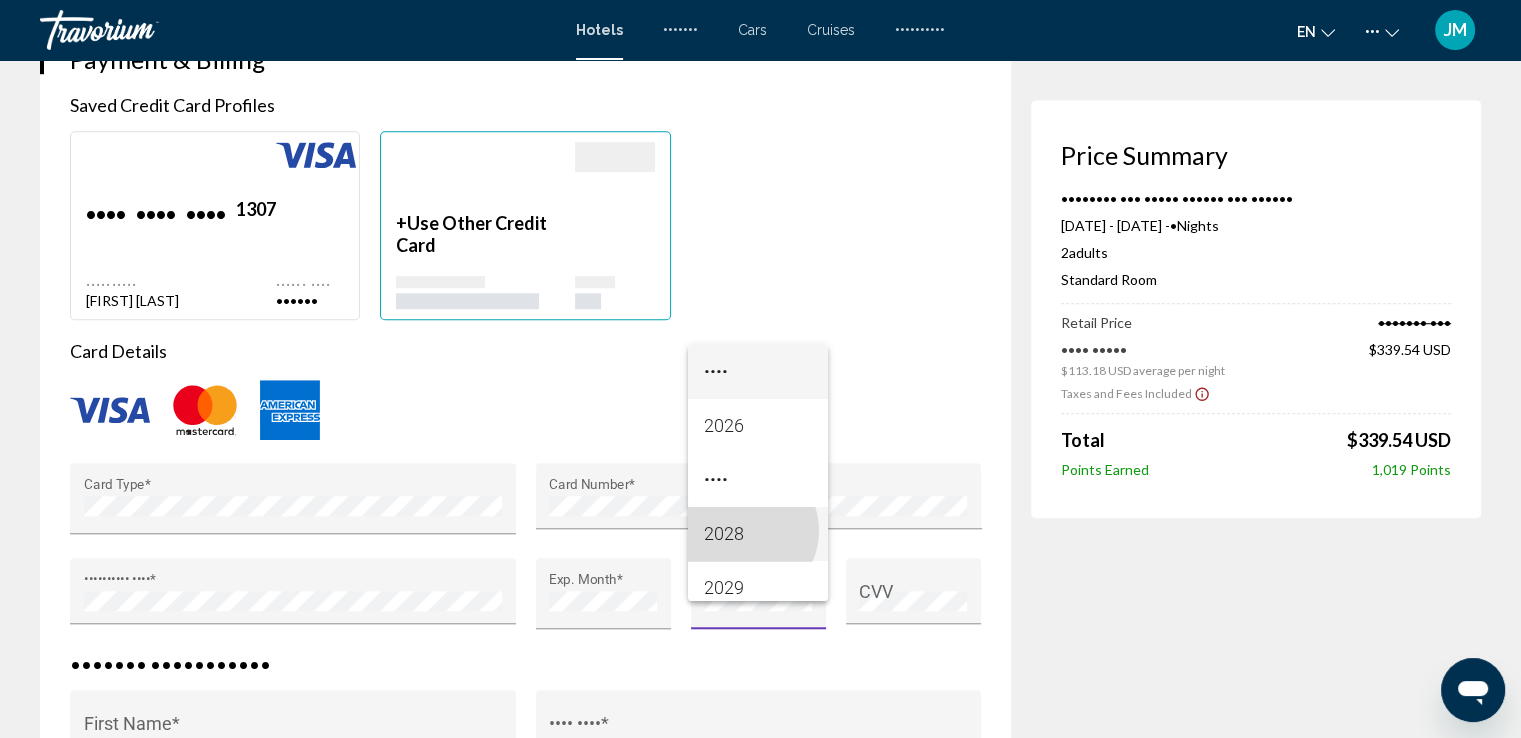 click on "2028" at bounding box center (758, 534) 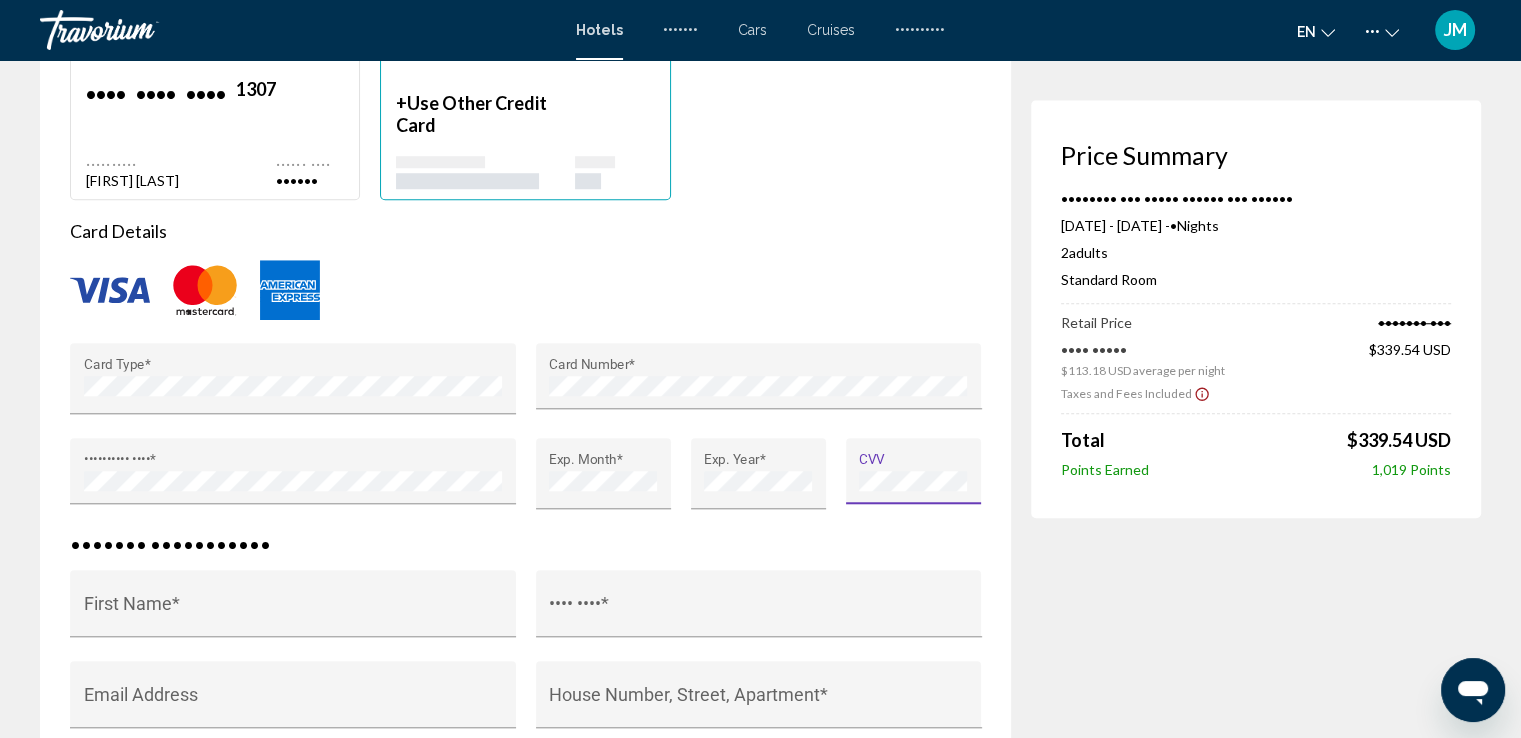 scroll, scrollTop: 1710, scrollLeft: 0, axis: vertical 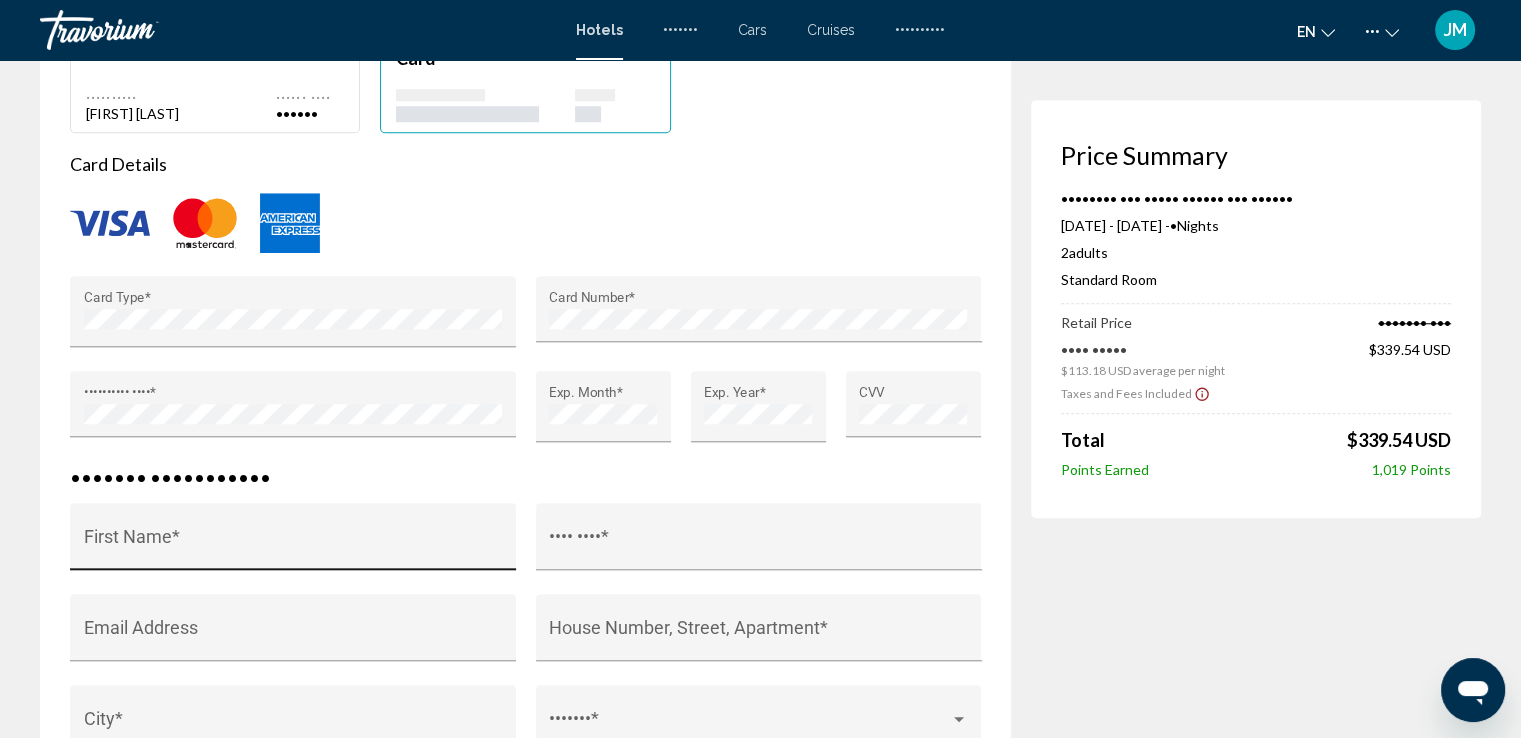 click on "••••• ••••  •" at bounding box center (293, 542) 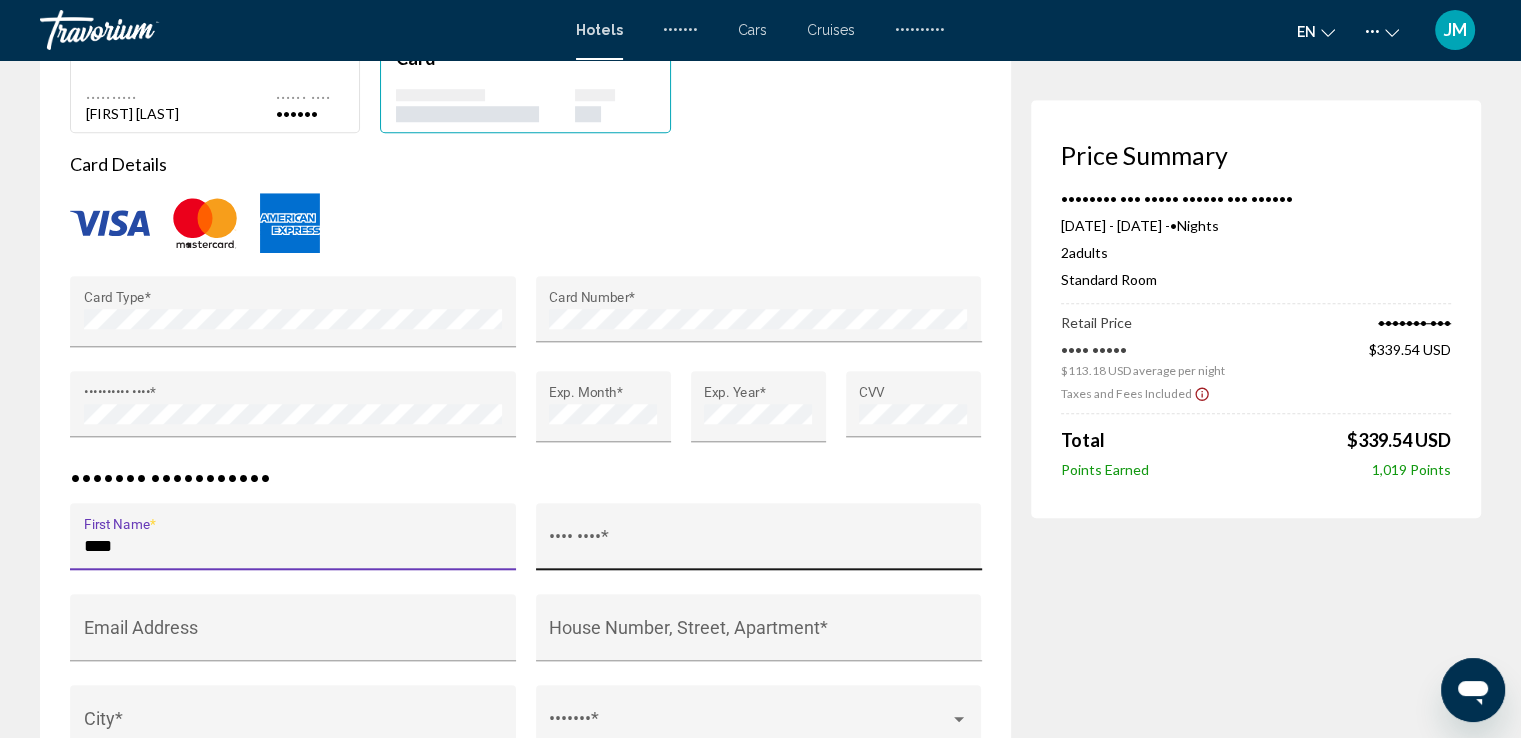 type on "••••" 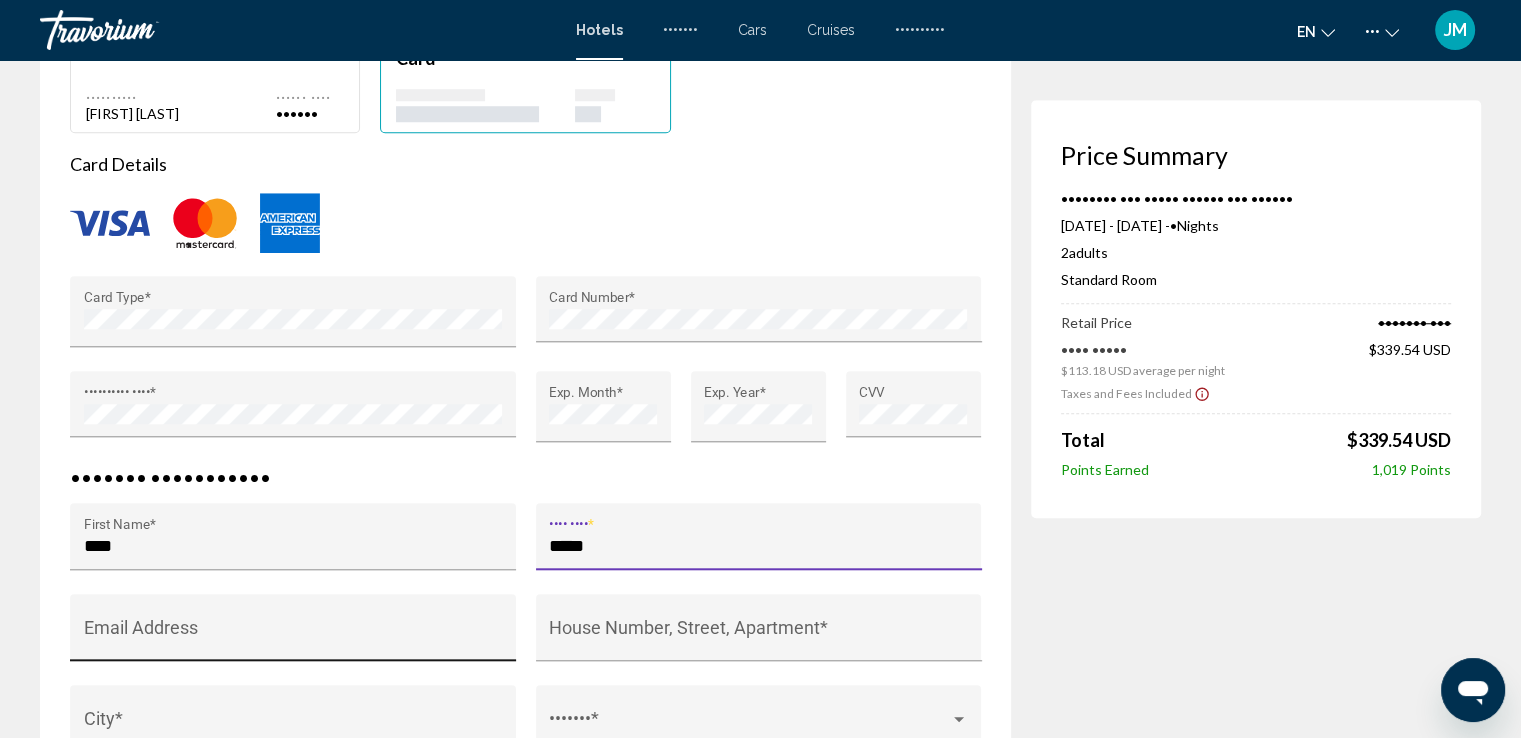 type on "•••••" 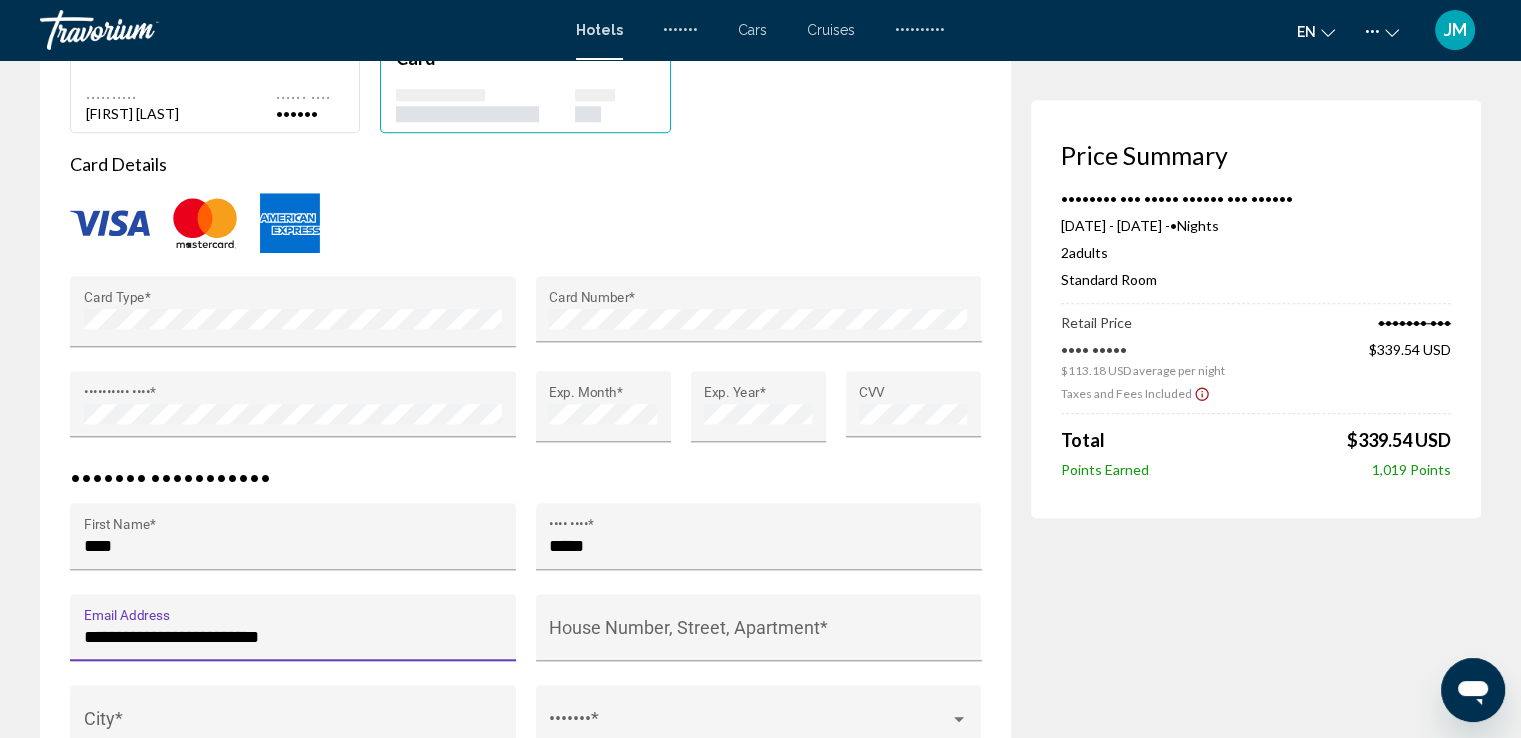 type on "**********" 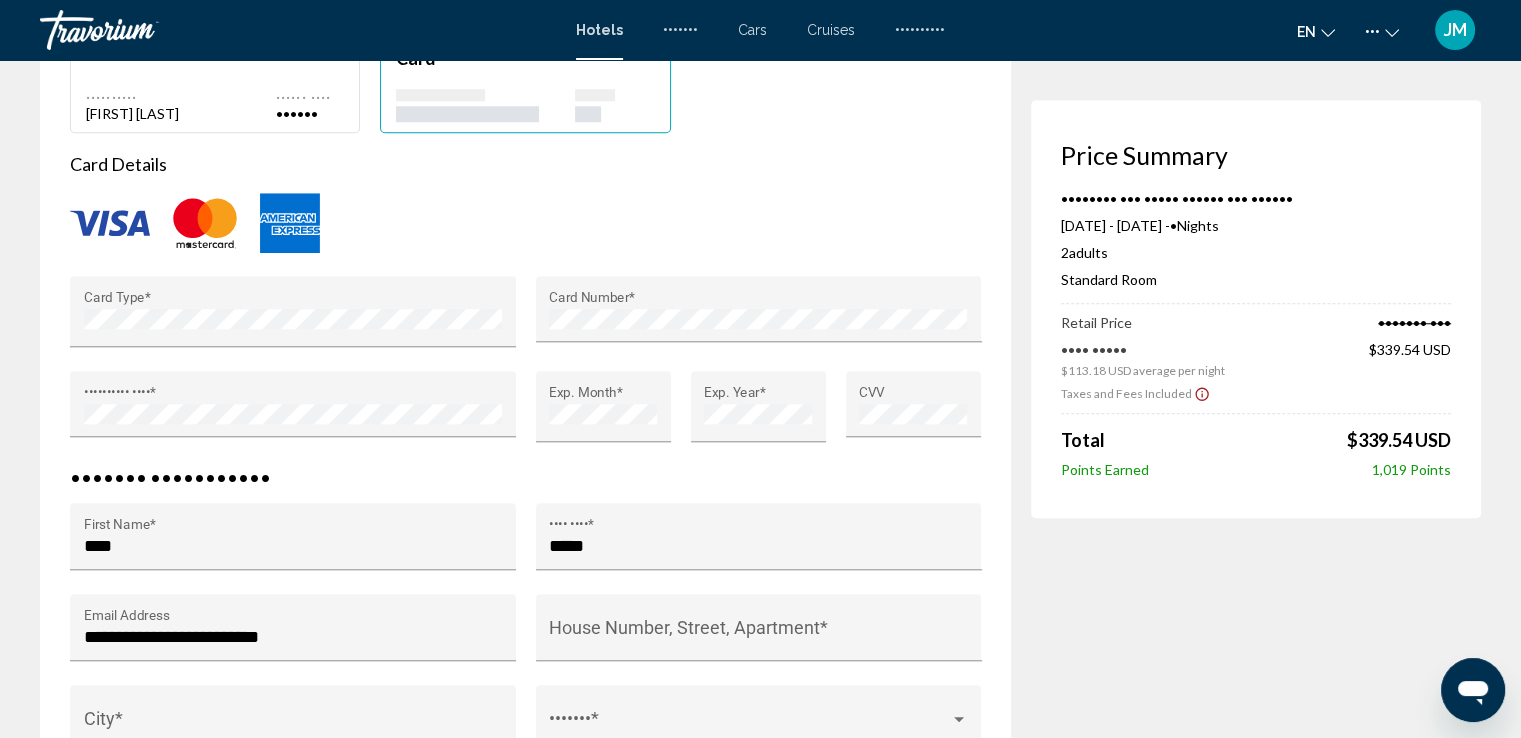 click on "••••  •" at bounding box center (293, 724) 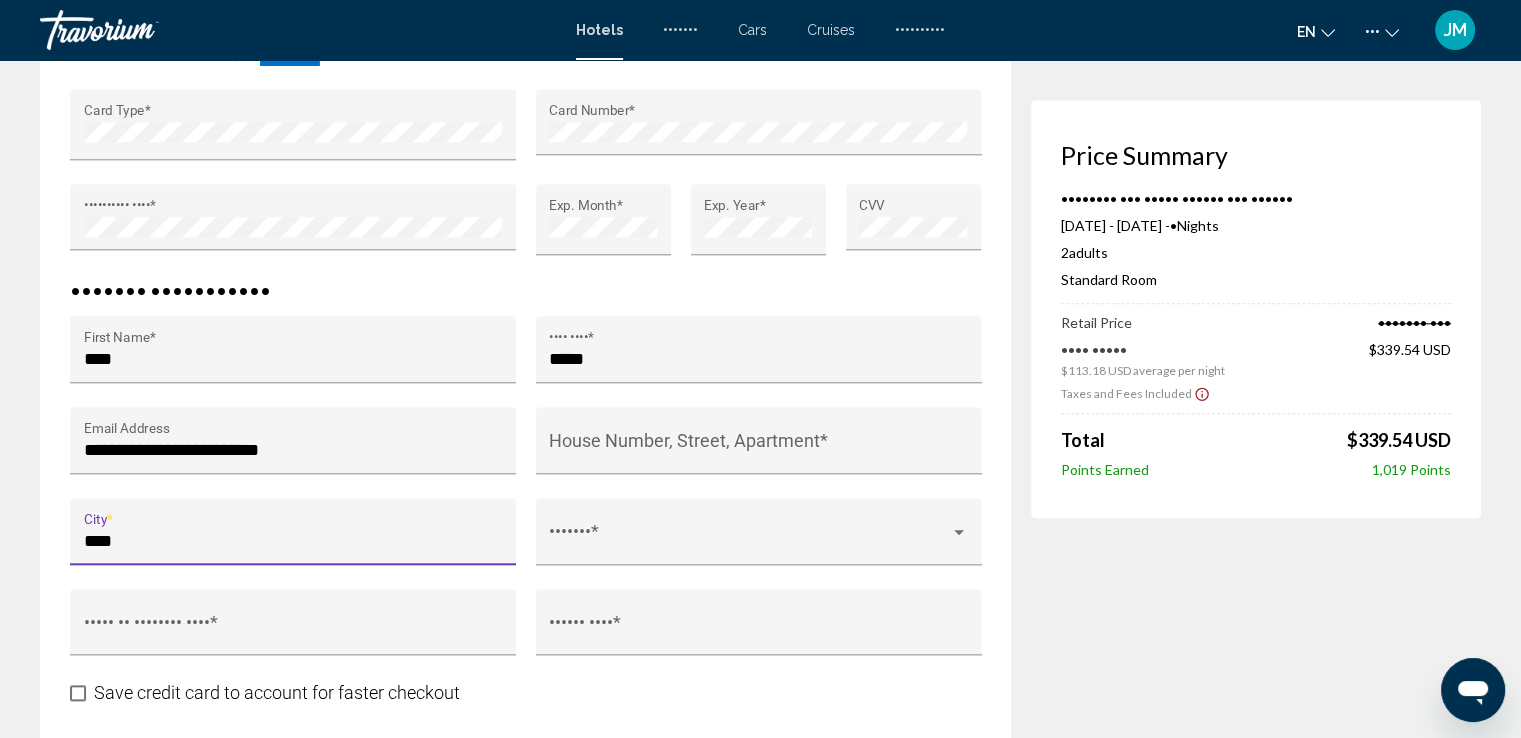 scroll, scrollTop: 1964, scrollLeft: 0, axis: vertical 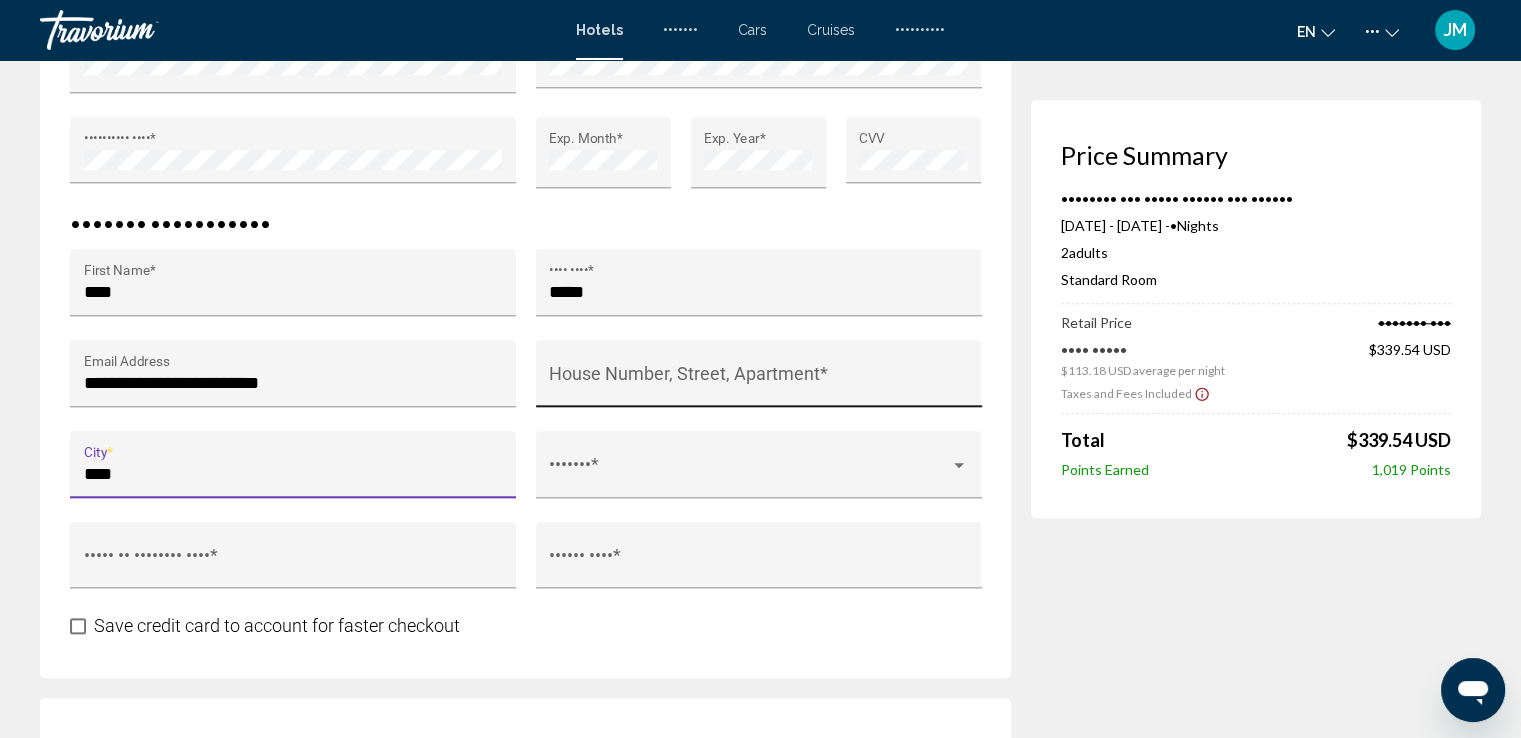 type on "••••" 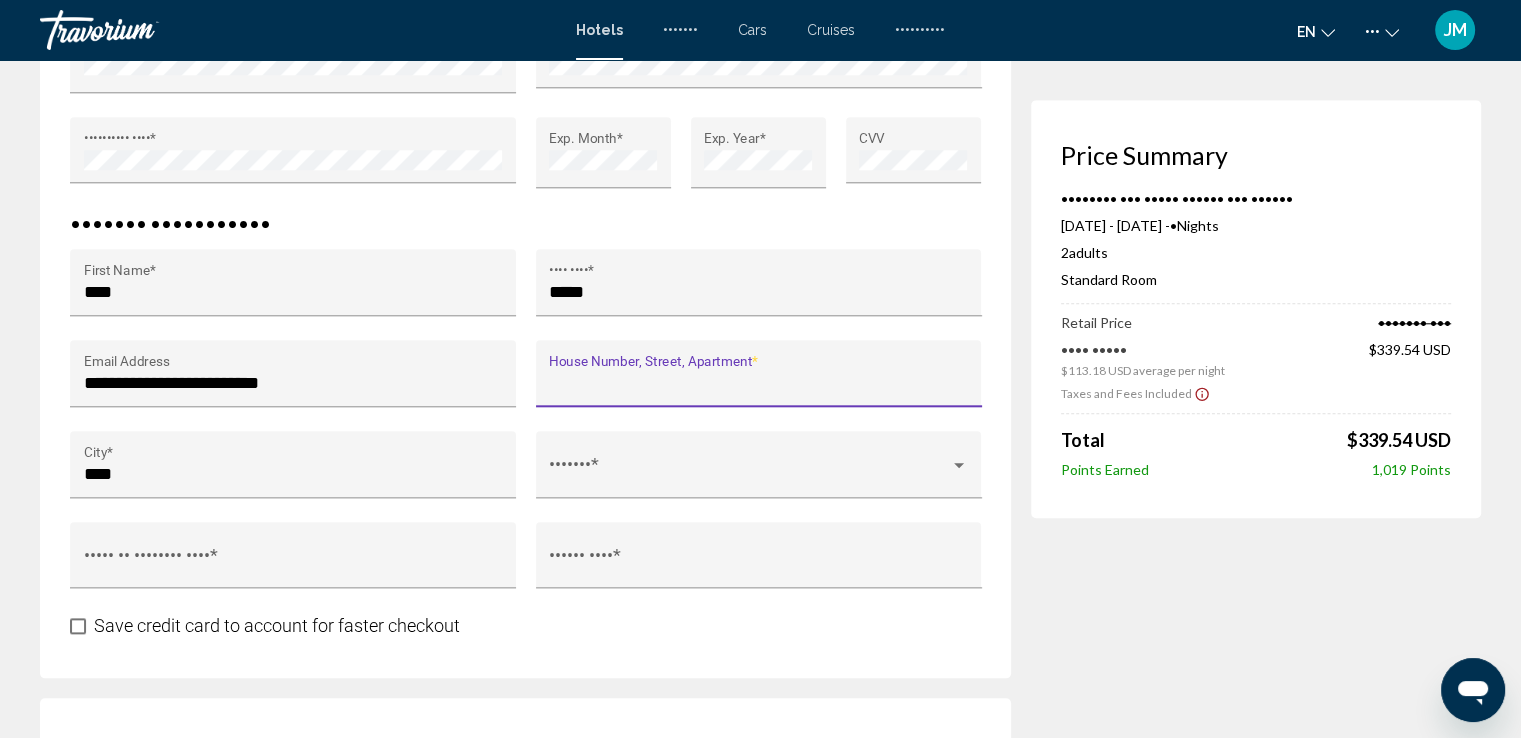 click on "[STREET], [APARTMENT] *" at bounding box center (758, 383) 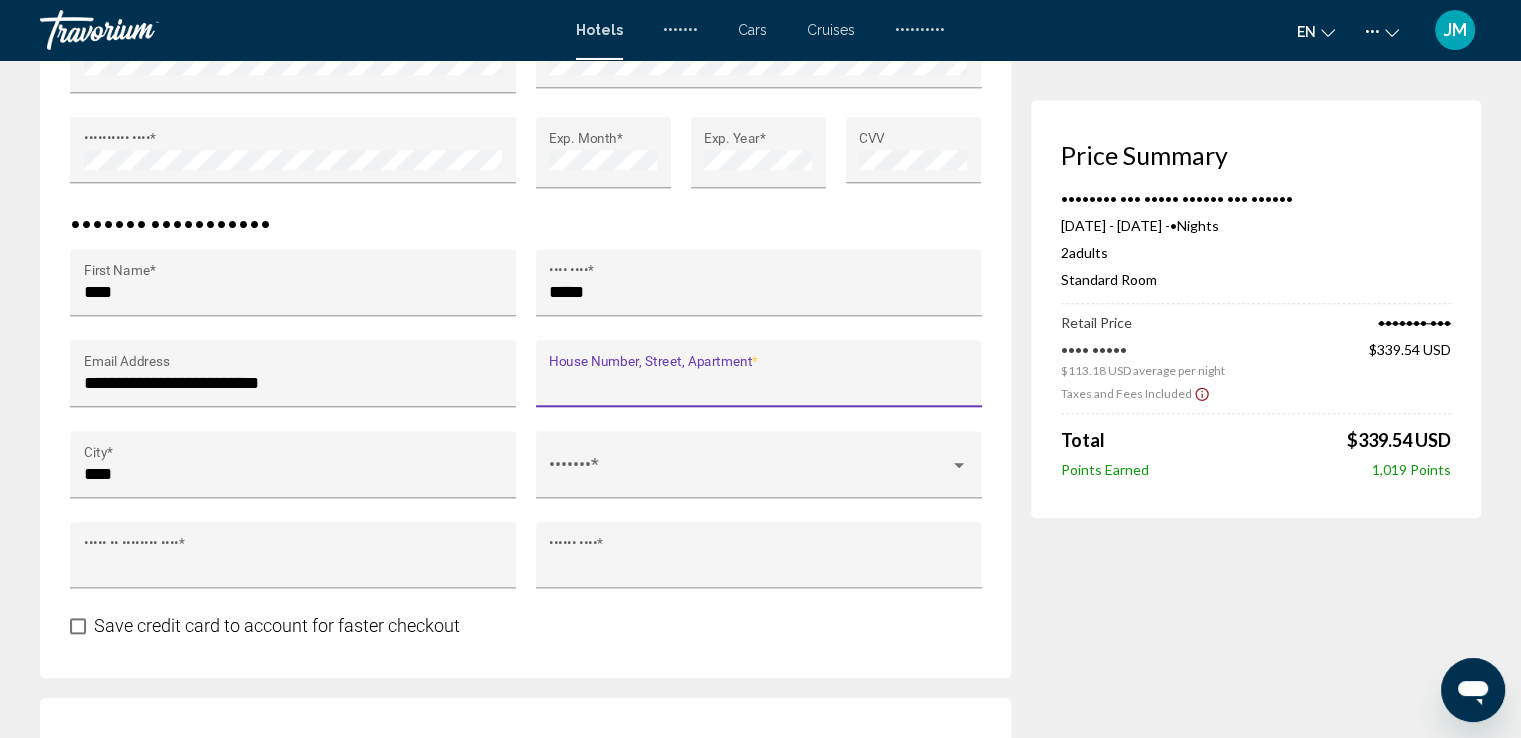 type on "**********" 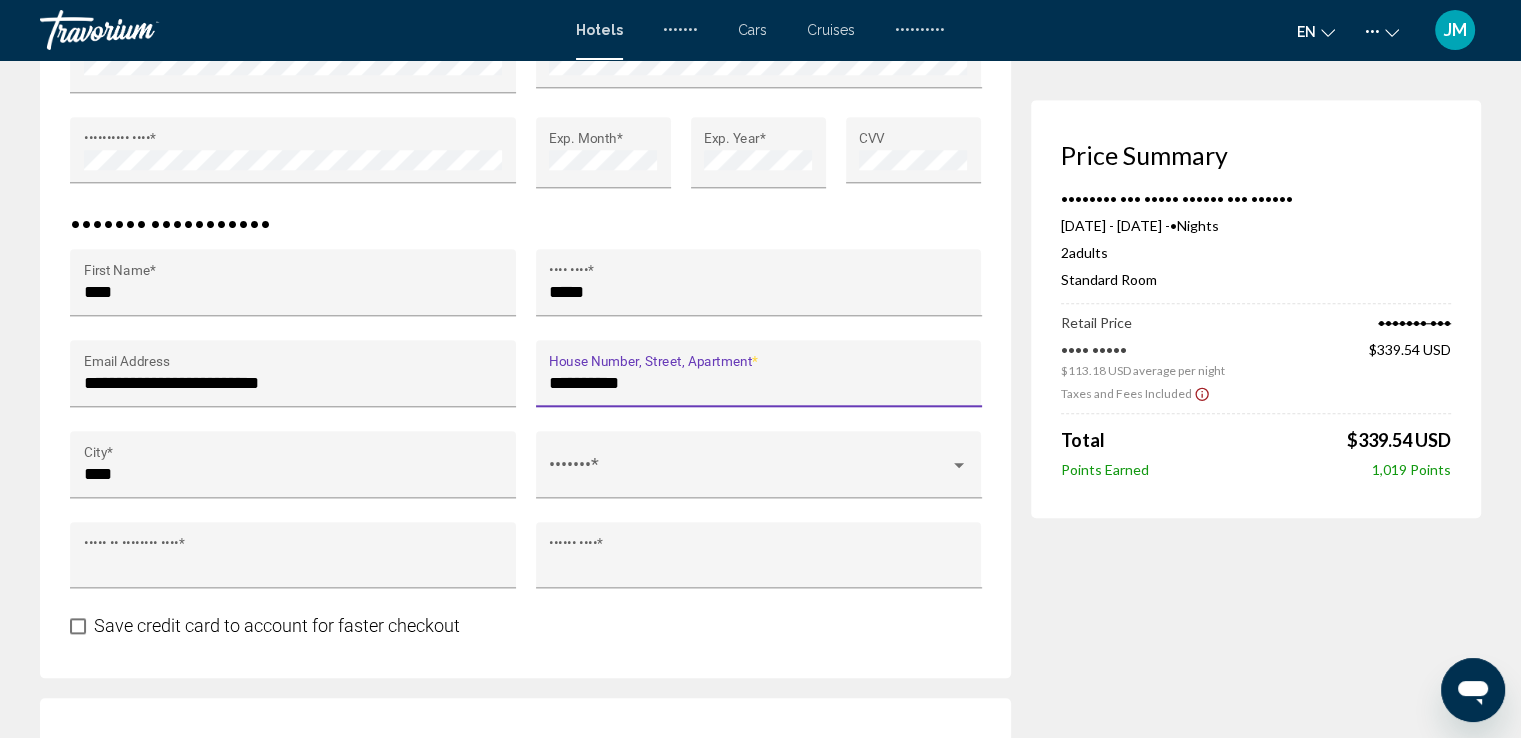 type on "••••••••" 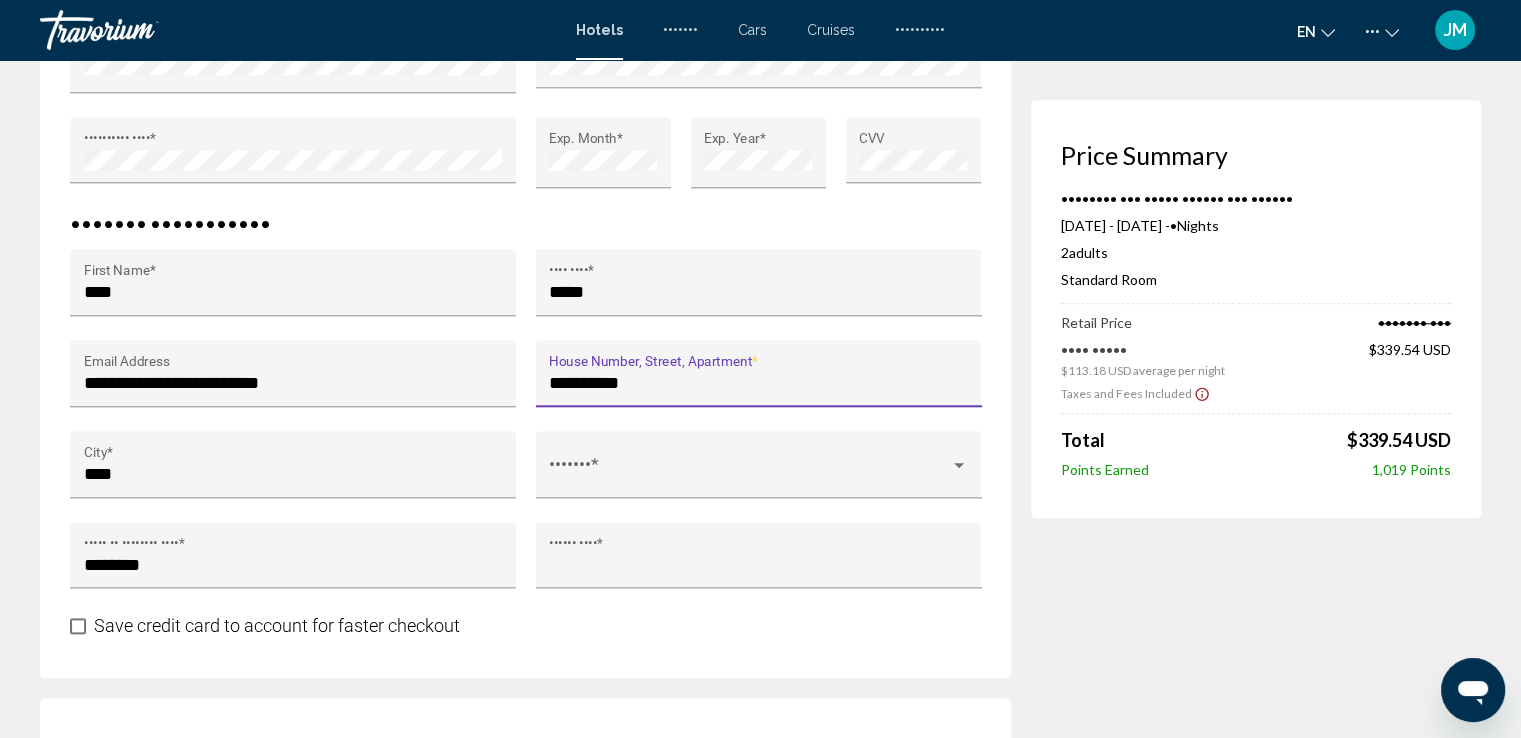 type on "•••••" 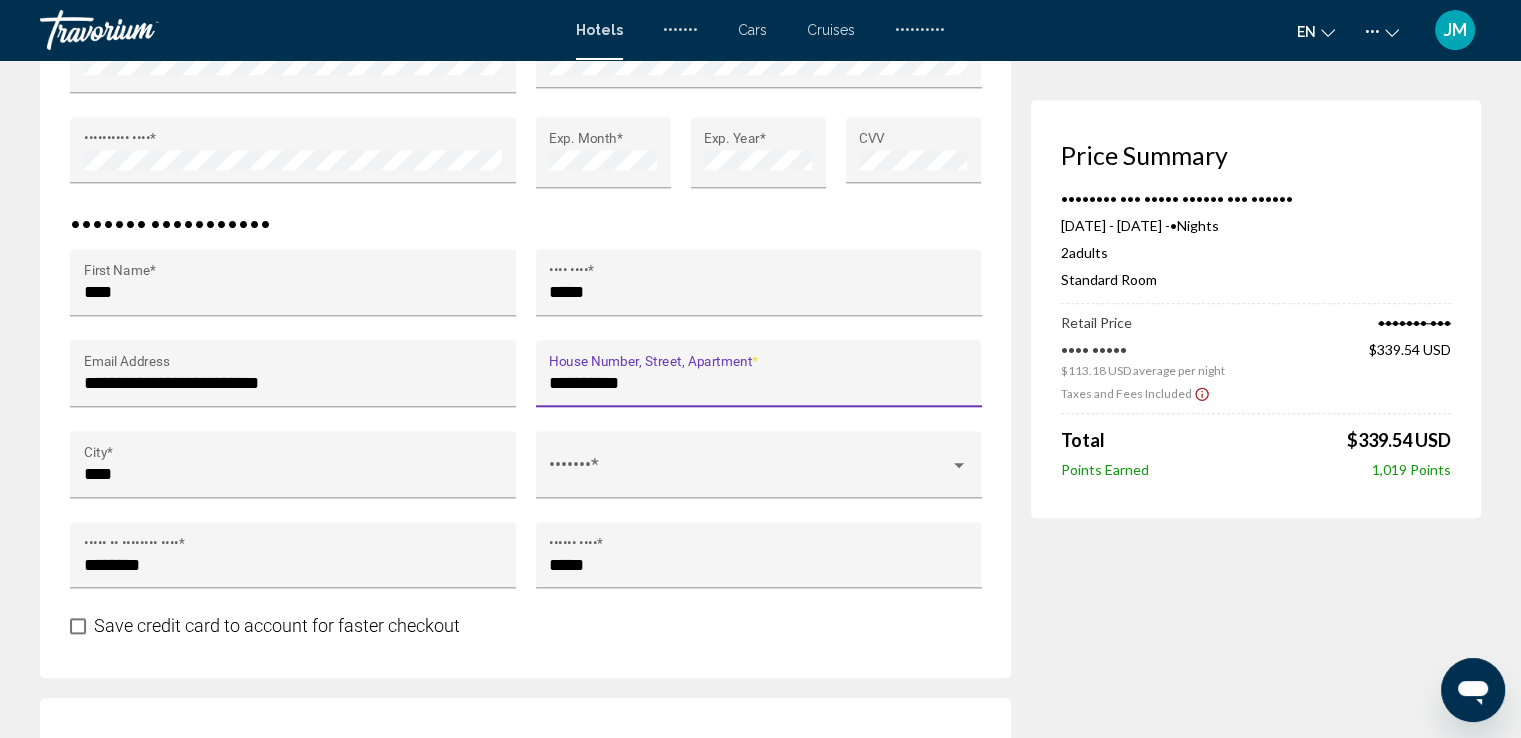 click at bounding box center [78, 626] 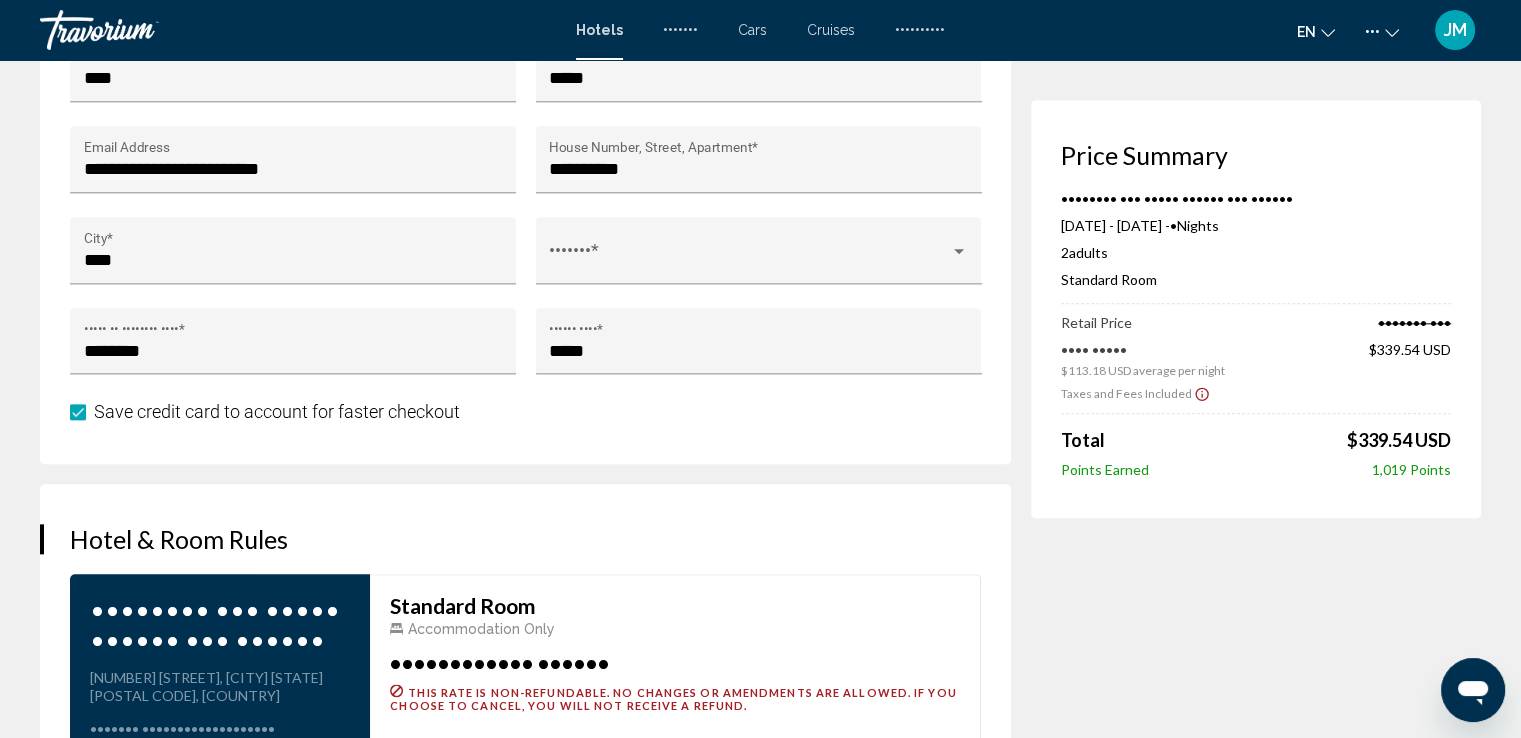 scroll, scrollTop: 2244, scrollLeft: 0, axis: vertical 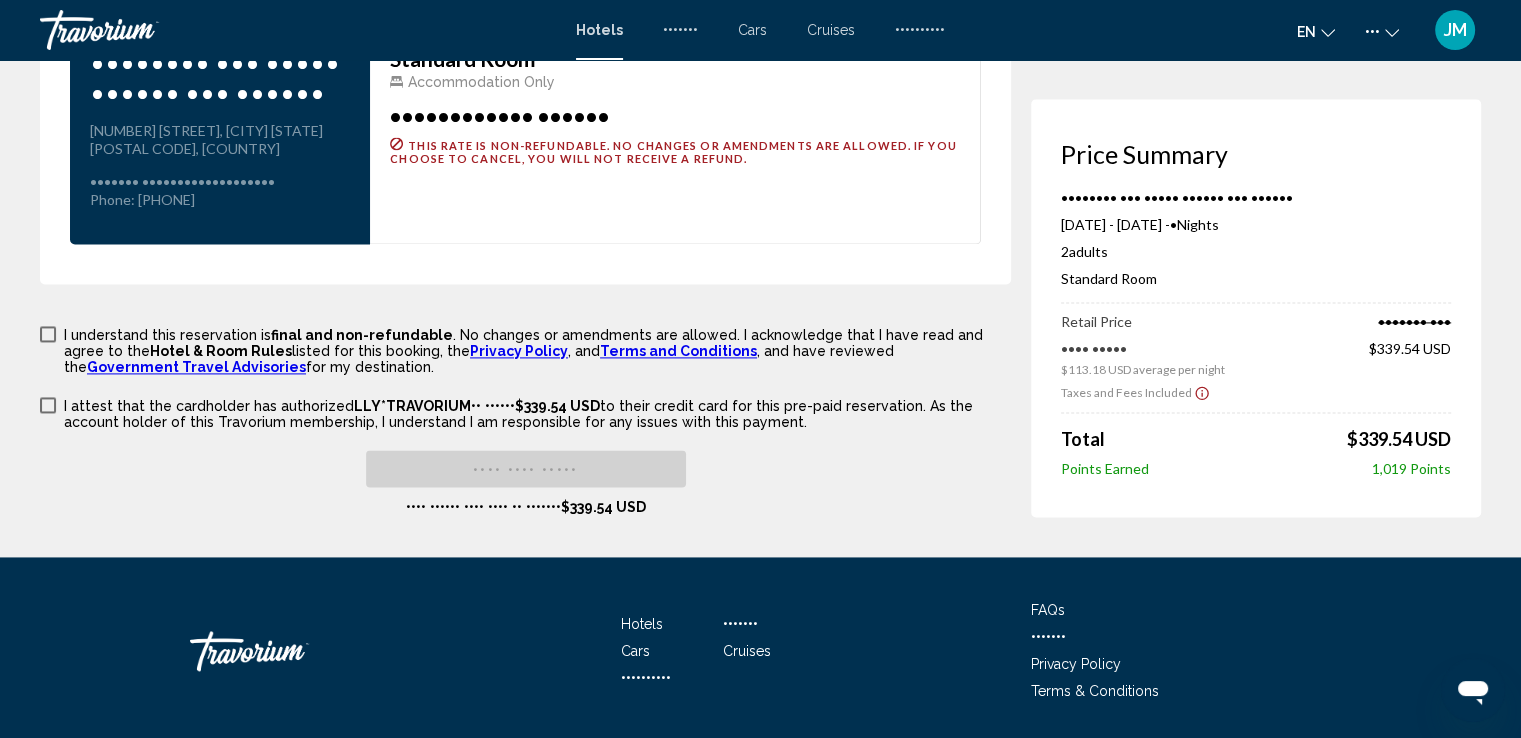click at bounding box center [48, 334] 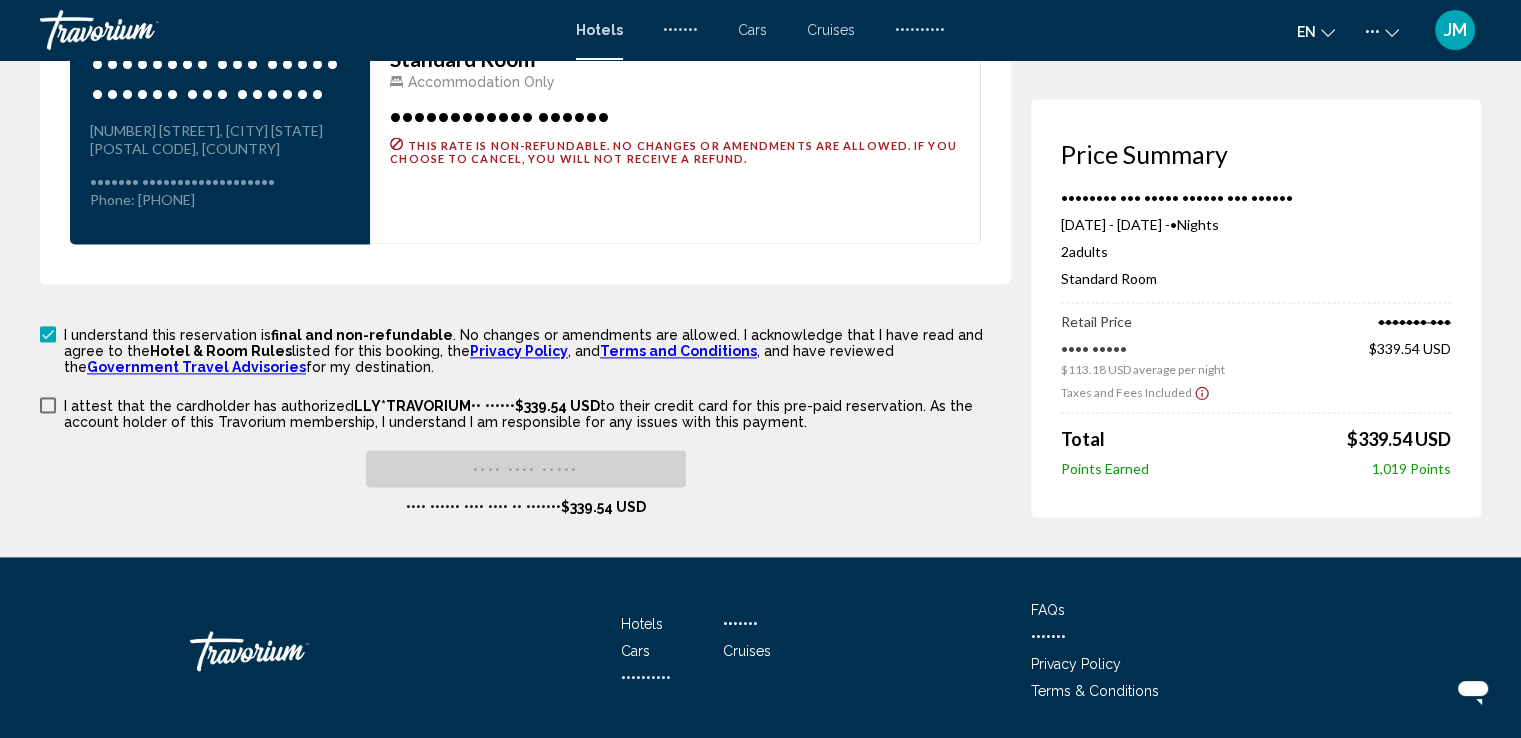 click at bounding box center (48, 405) 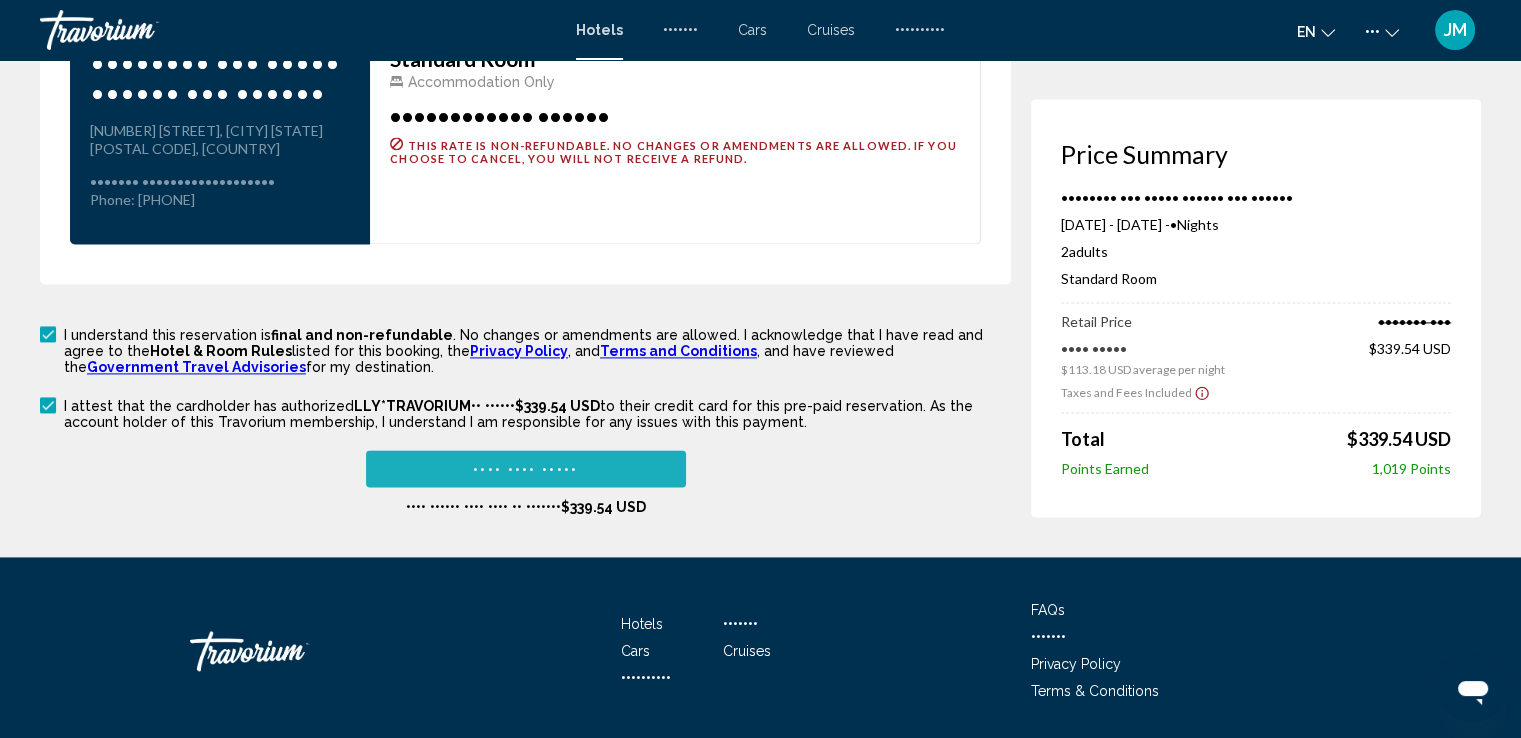 click on "•••• •••• •••••" at bounding box center [525, 469] 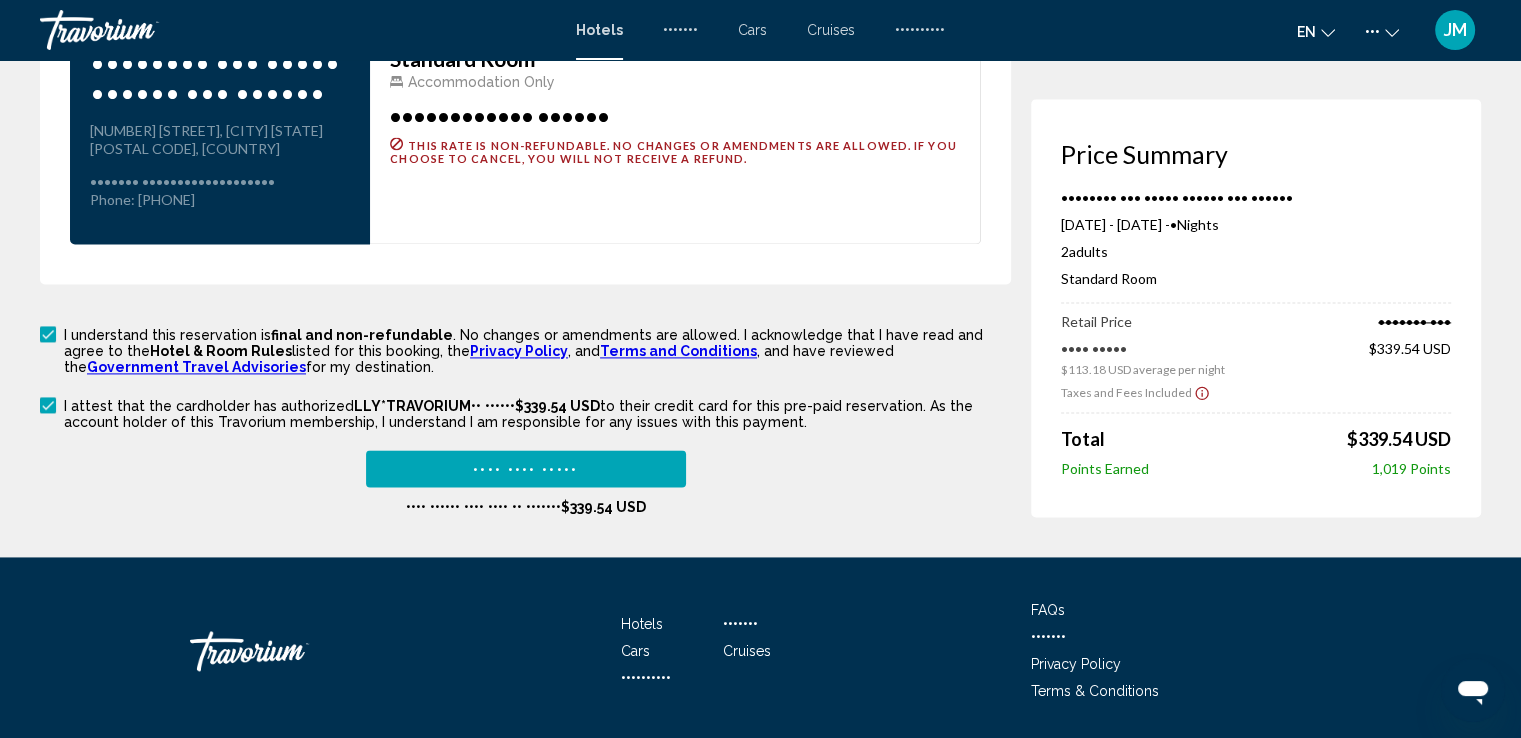 scroll, scrollTop: 2053, scrollLeft: 0, axis: vertical 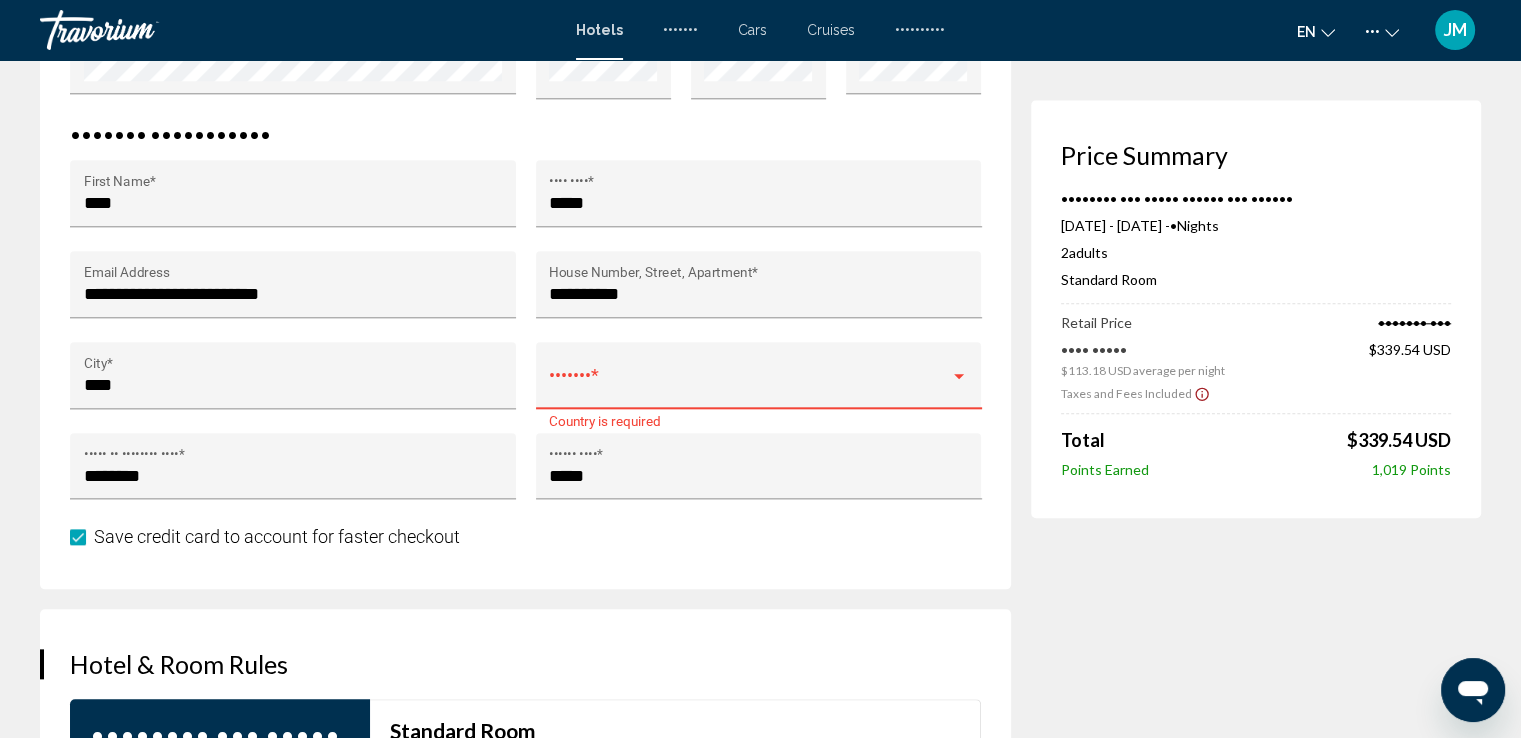 click at bounding box center [959, 376] 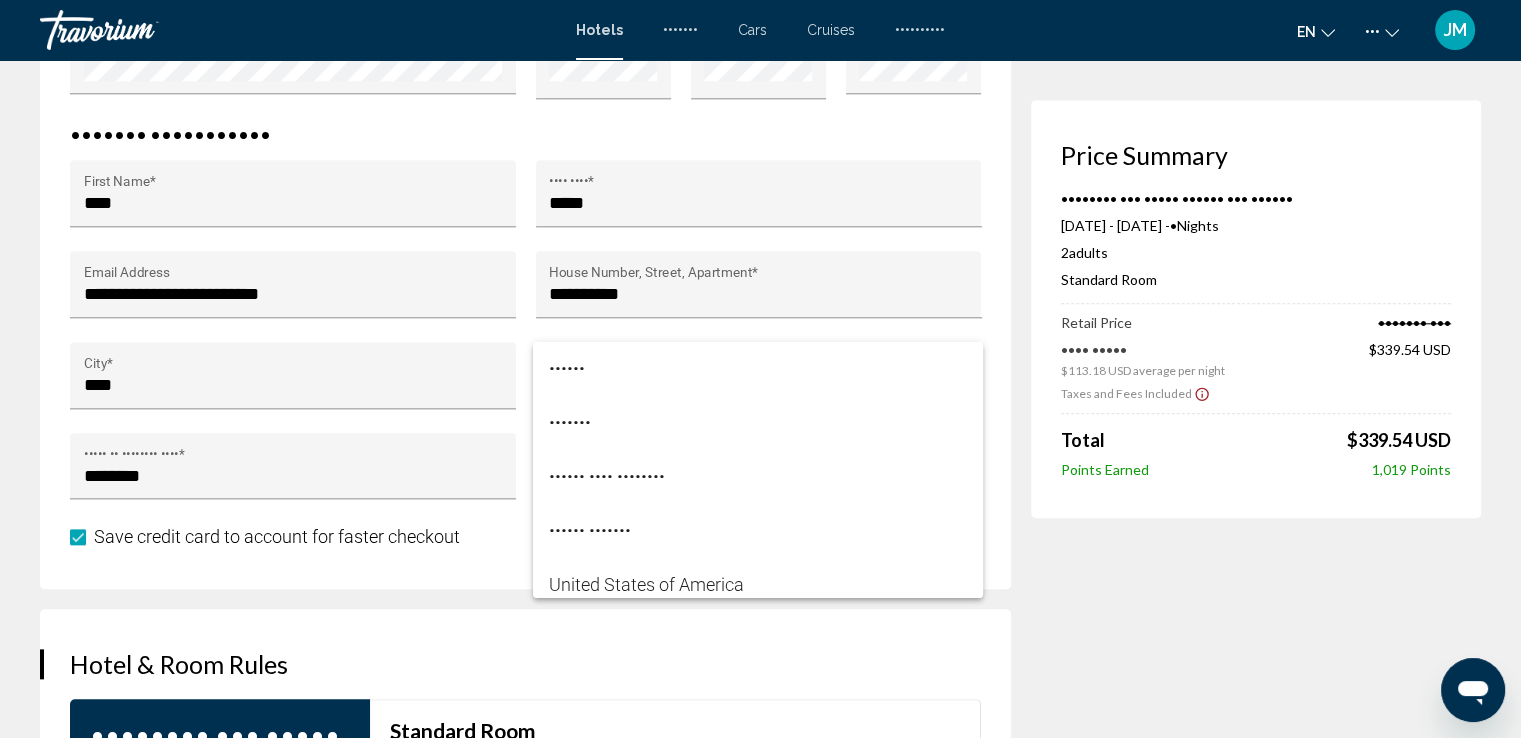 scroll, scrollTop: 12905, scrollLeft: 0, axis: vertical 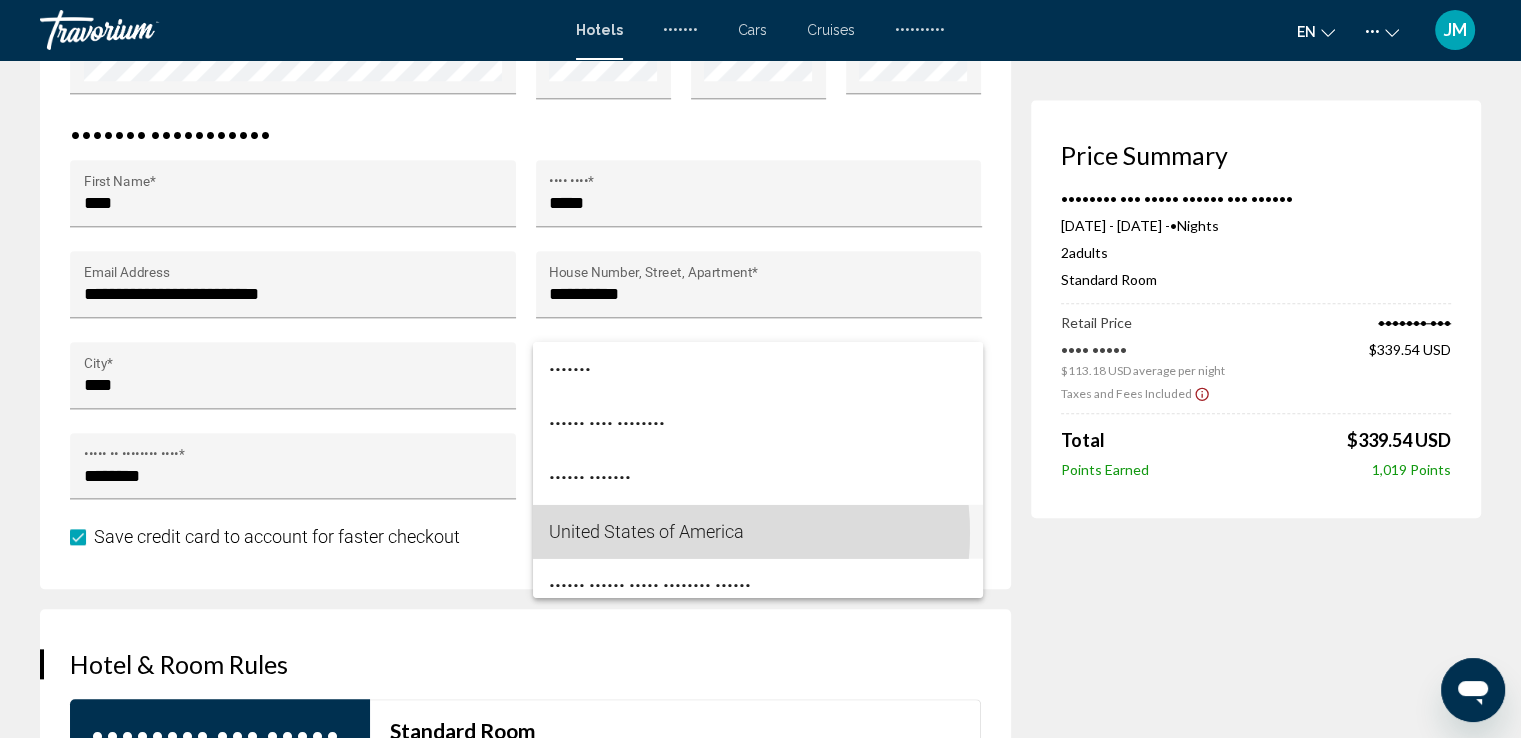 click on "United States of America" at bounding box center (758, 532) 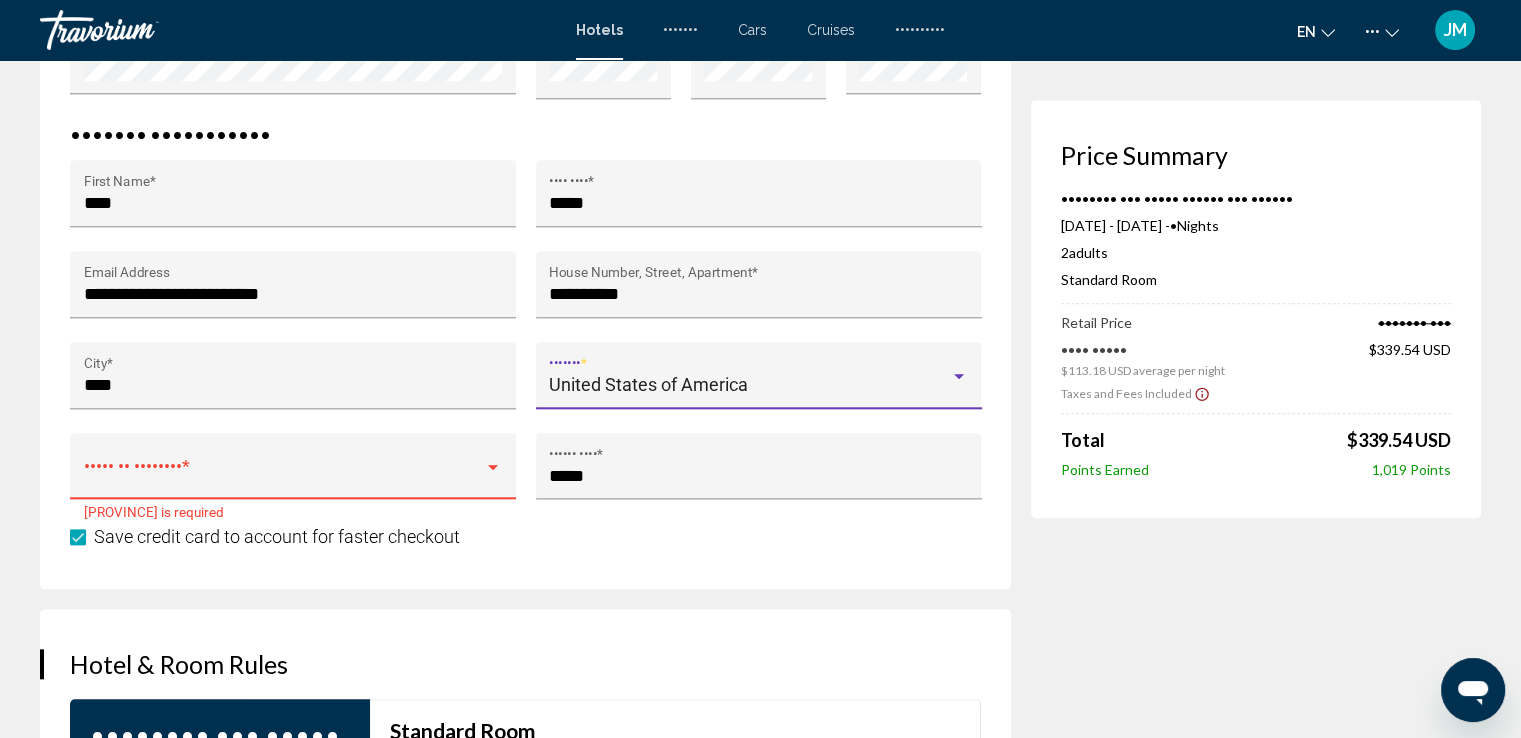 click at bounding box center [493, 468] 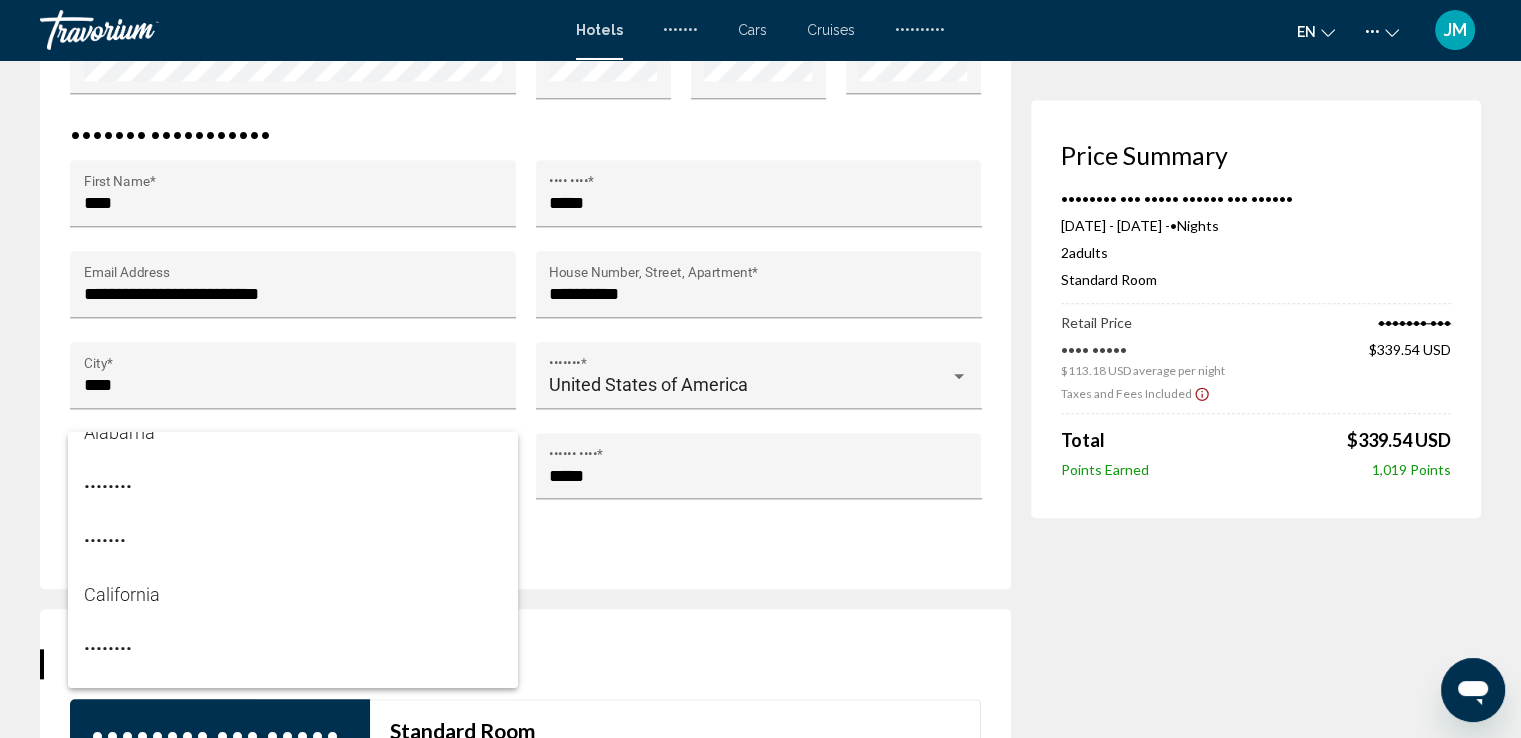 scroll, scrollTop: 120, scrollLeft: 0, axis: vertical 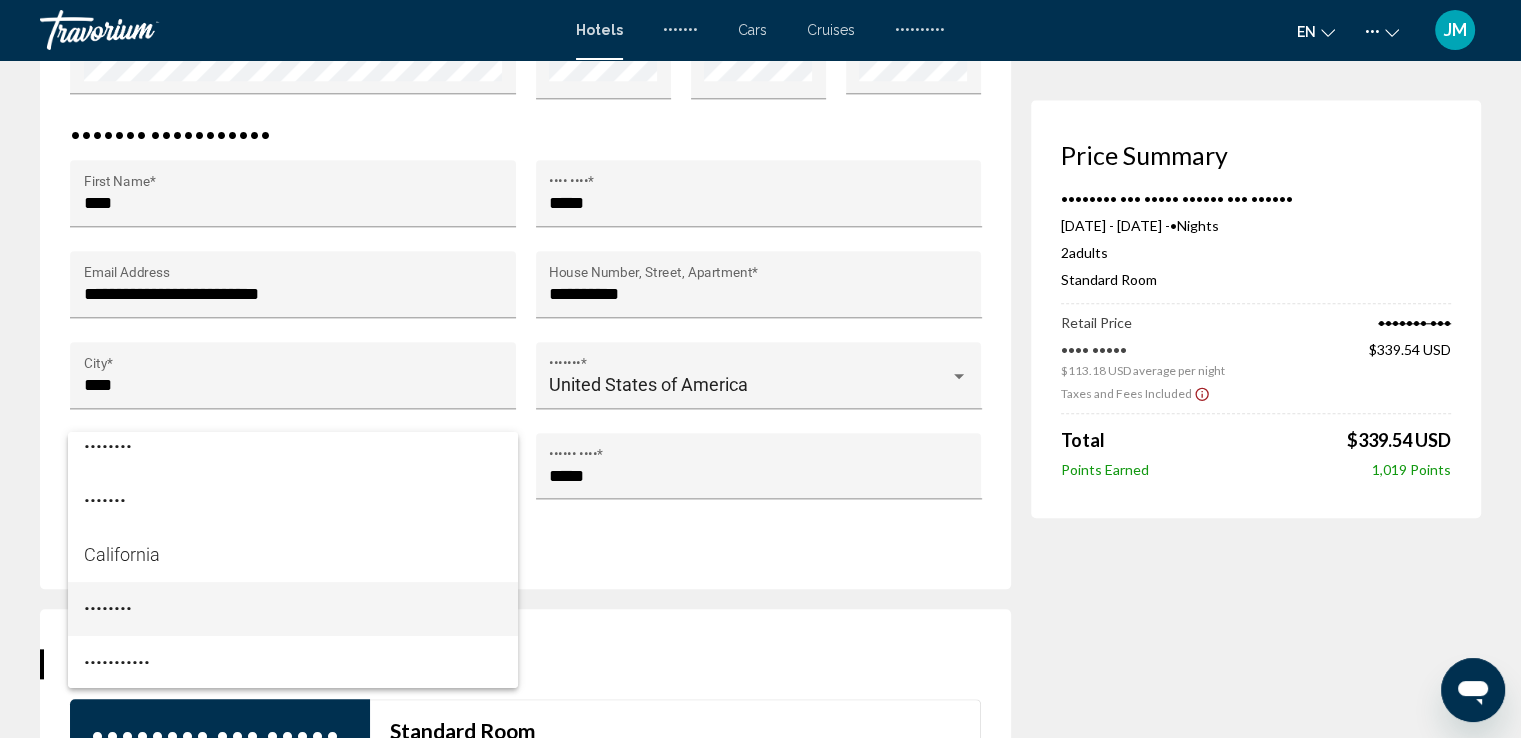 click on "••••••••" at bounding box center [293, 609] 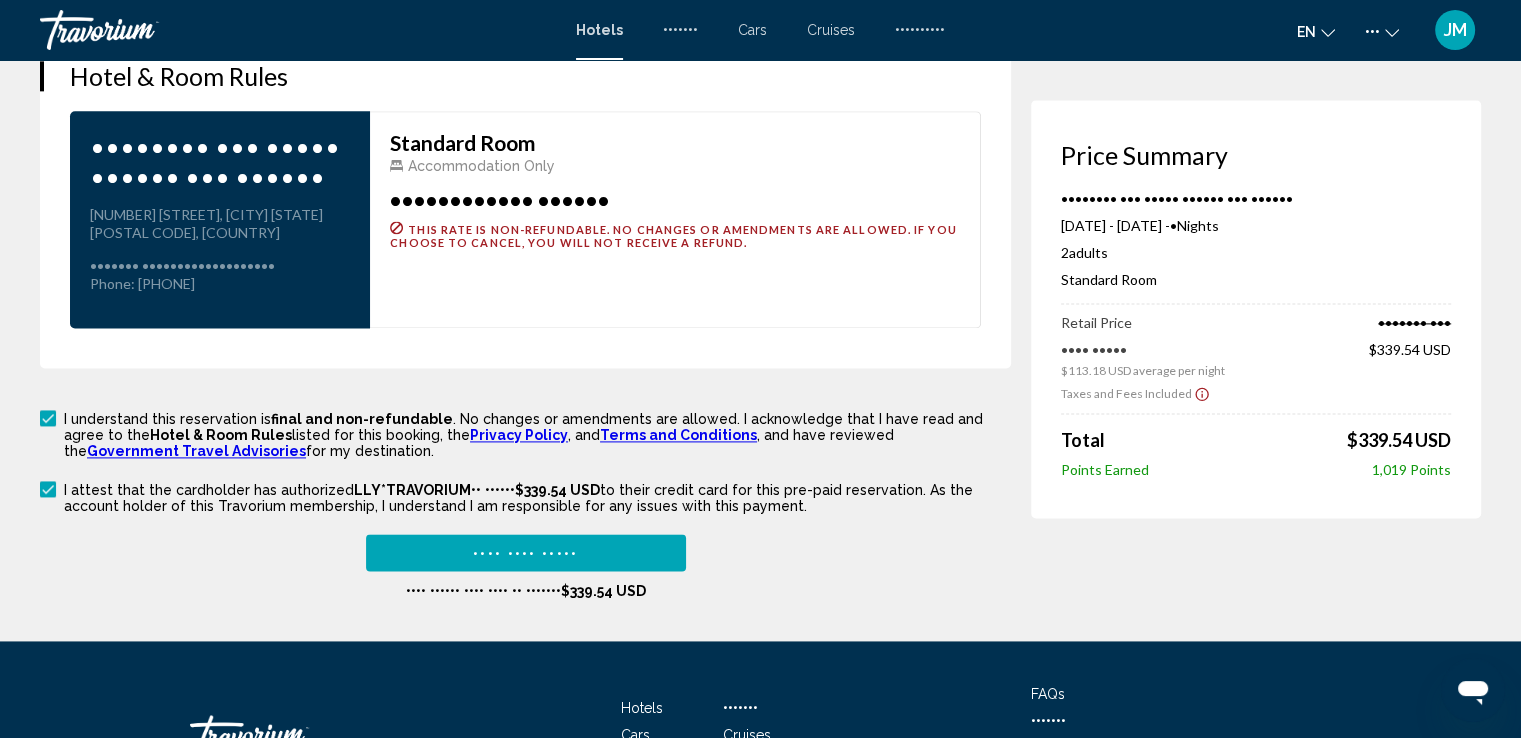 scroll, scrollTop: 2655, scrollLeft: 0, axis: vertical 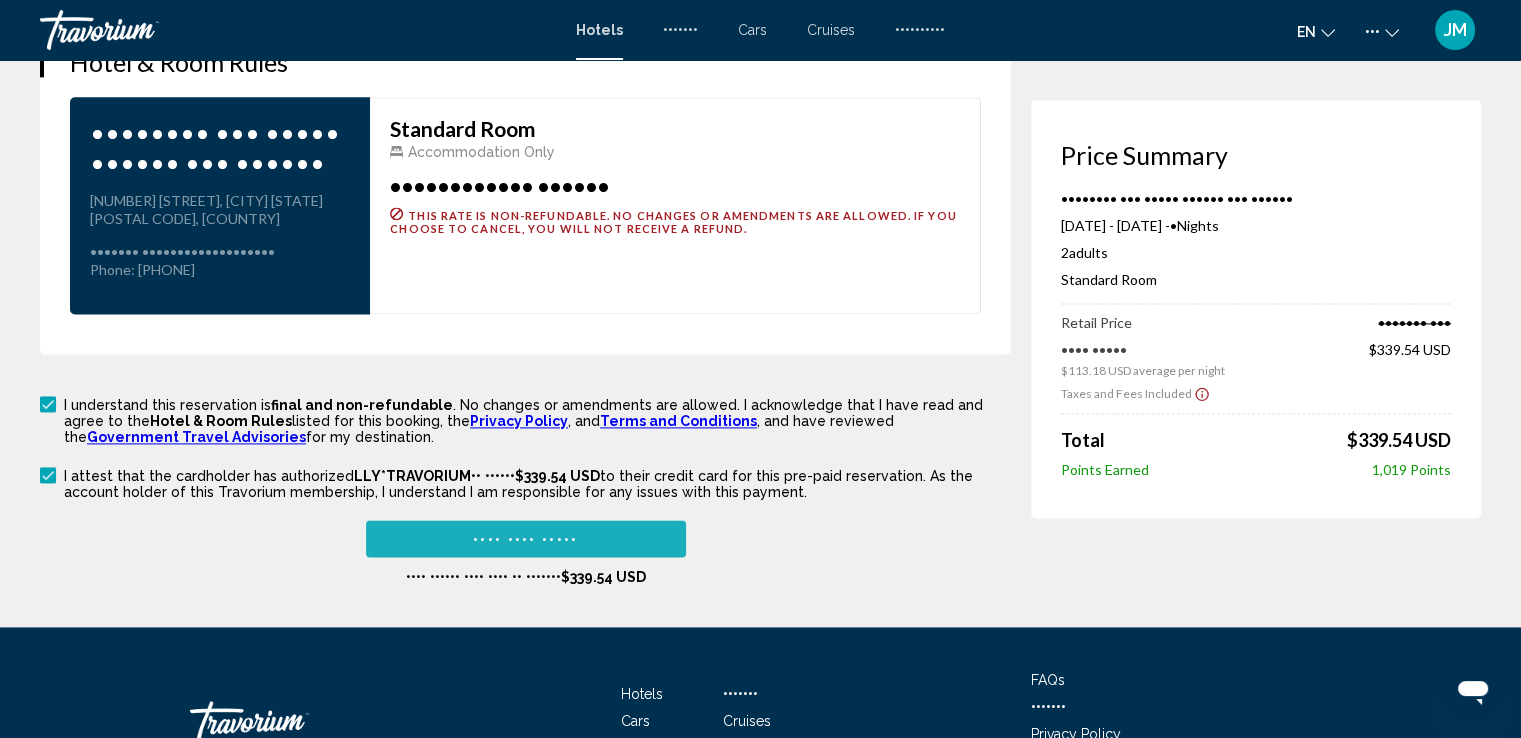 click on "•••• •••• •••••" at bounding box center (525, 539) 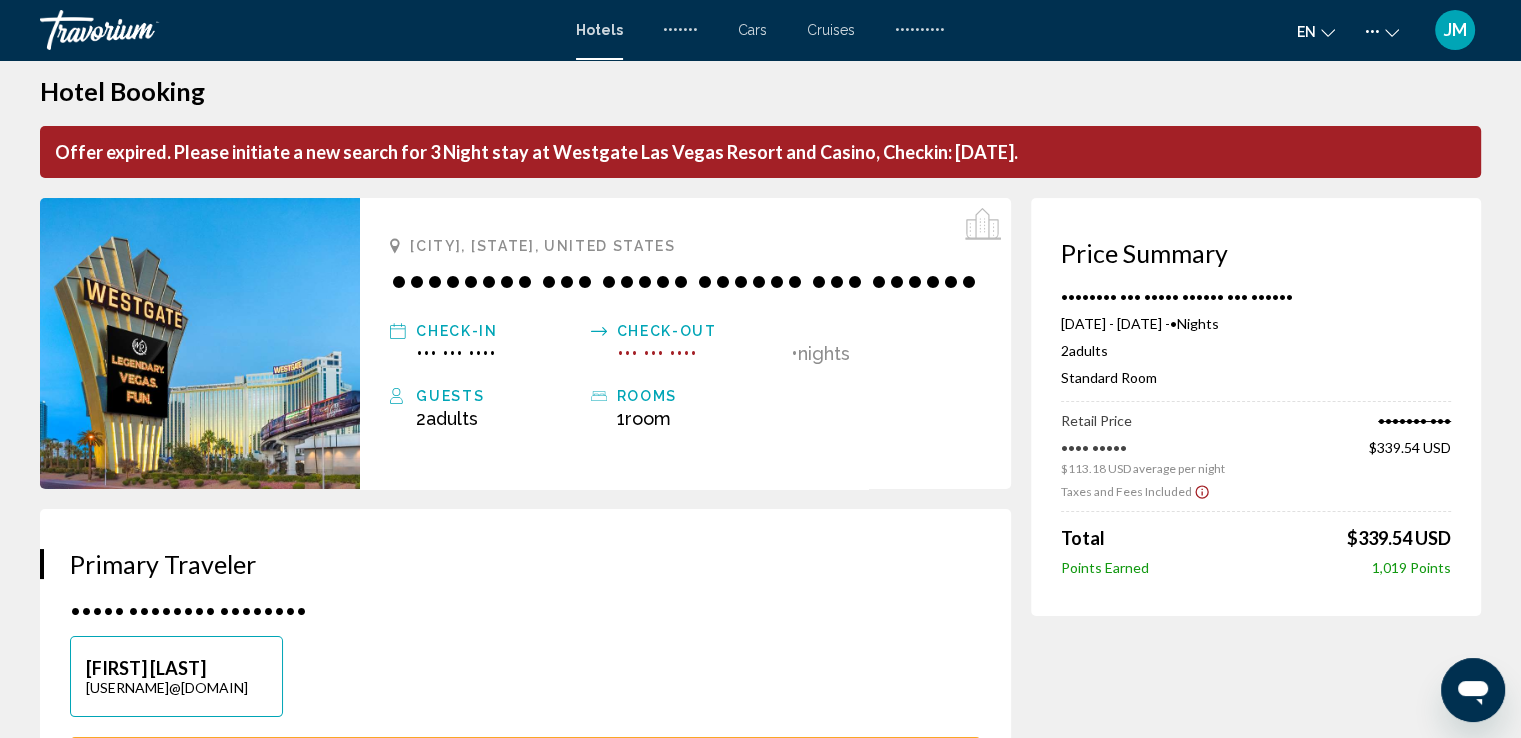 scroll, scrollTop: 0, scrollLeft: 0, axis: both 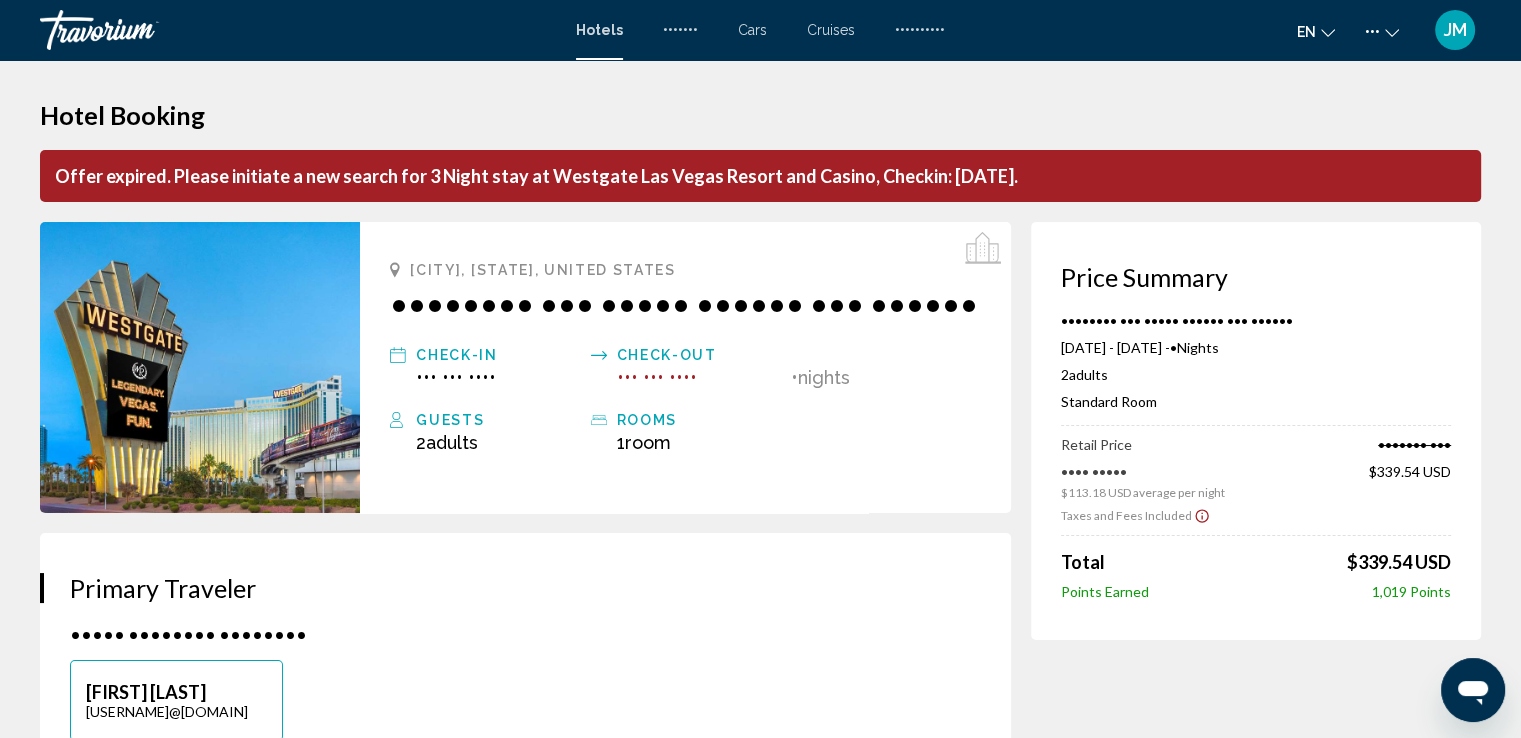 click on "Hotels" at bounding box center [599, 30] 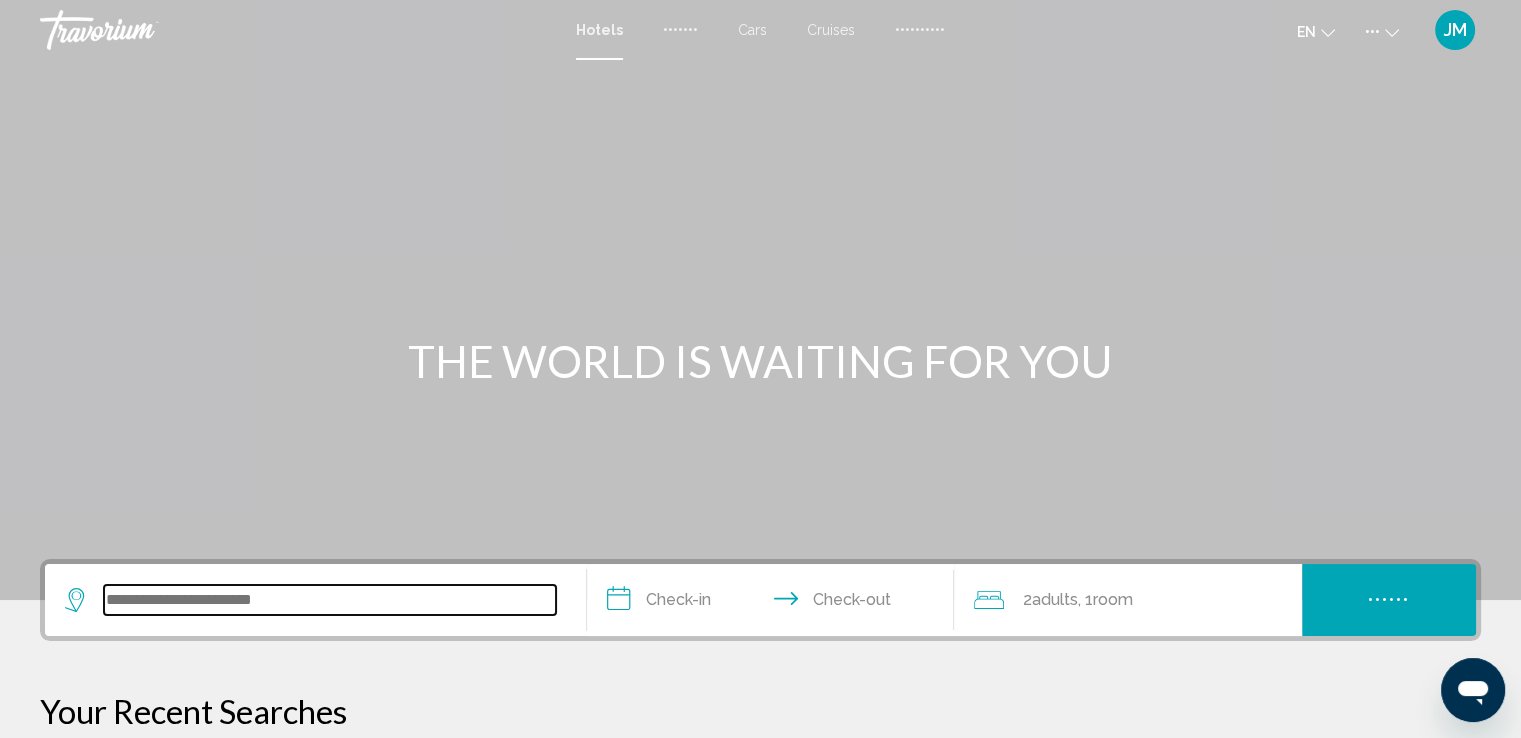 click at bounding box center [330, 600] 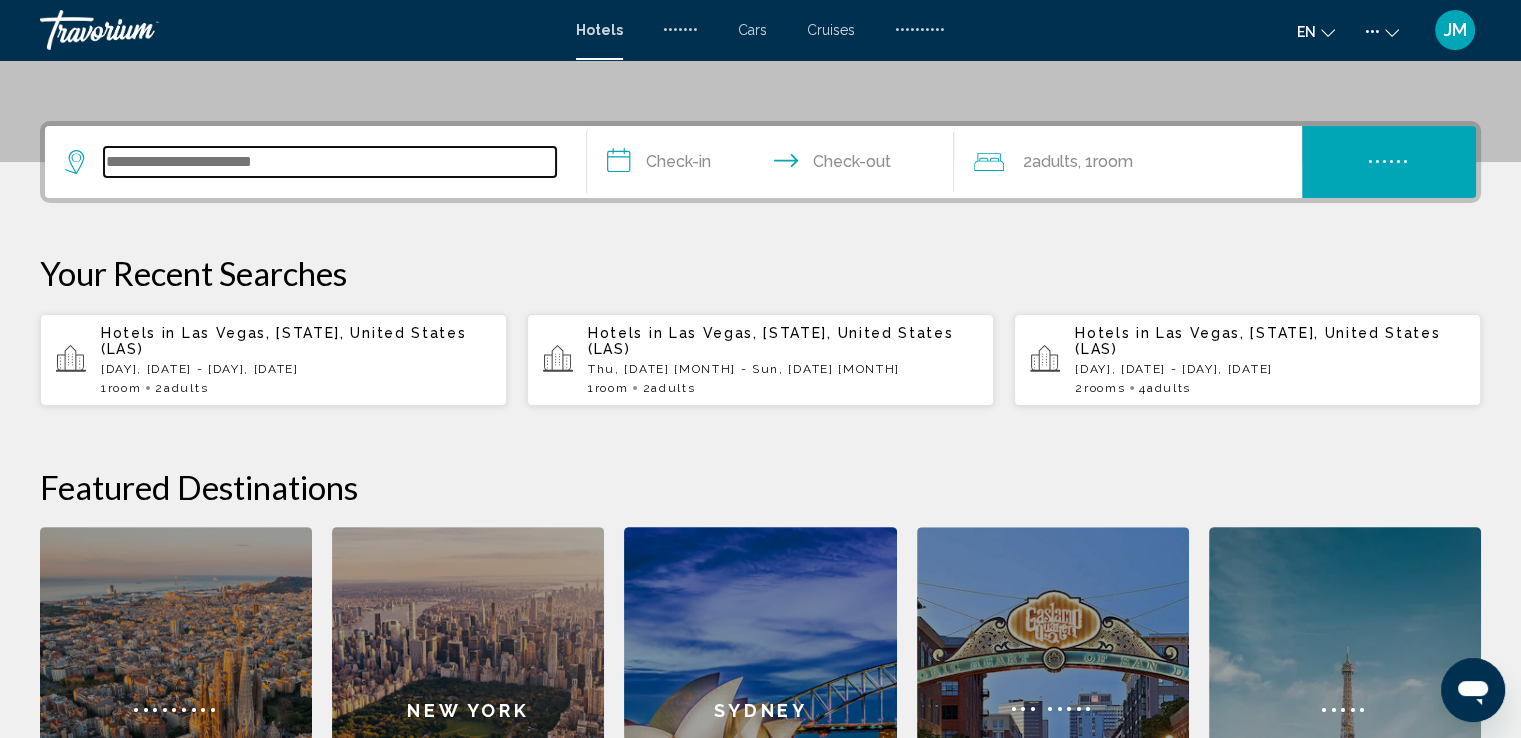 scroll, scrollTop: 493, scrollLeft: 0, axis: vertical 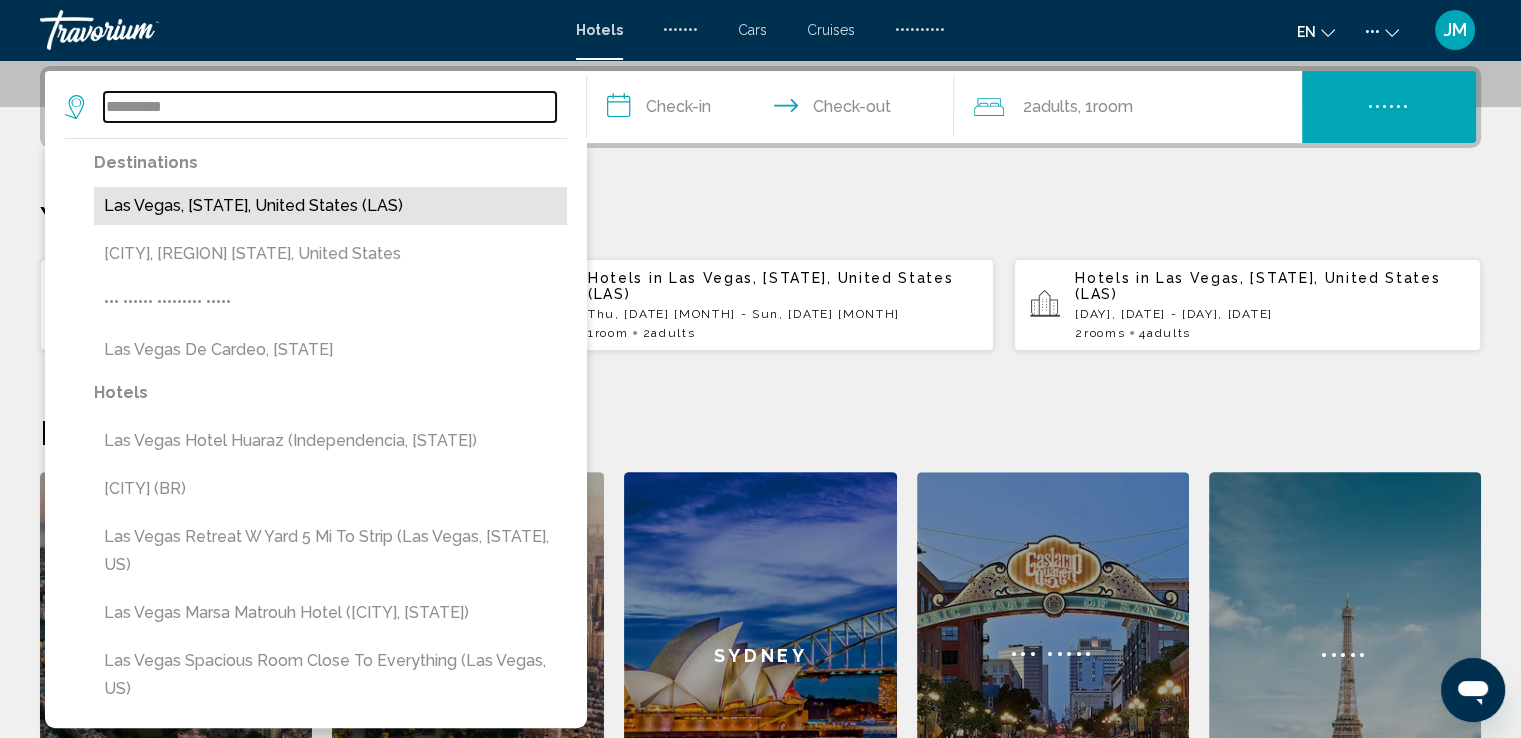 type on "*********" 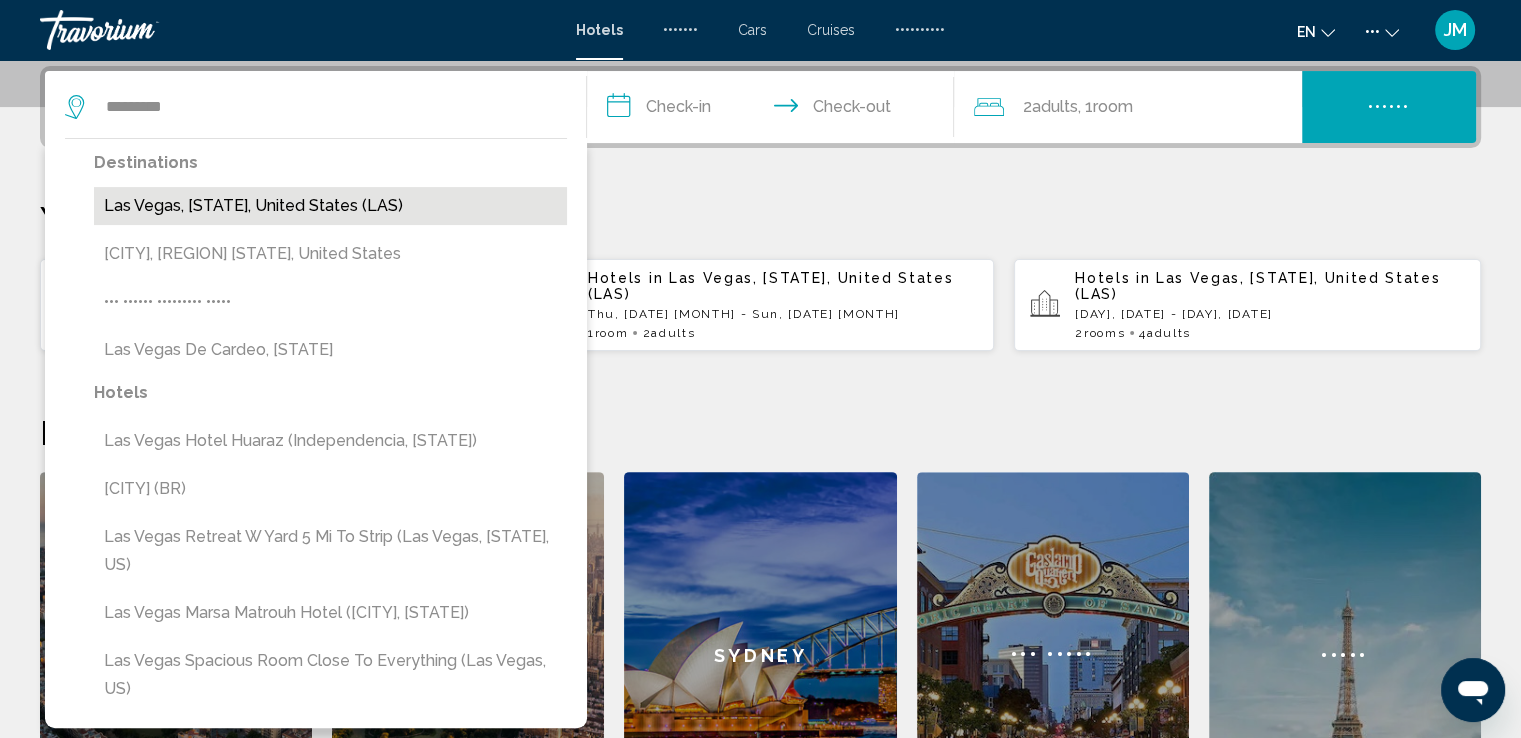 click on "Las Vegas, [STATE], United States (LAS)" at bounding box center (330, 206) 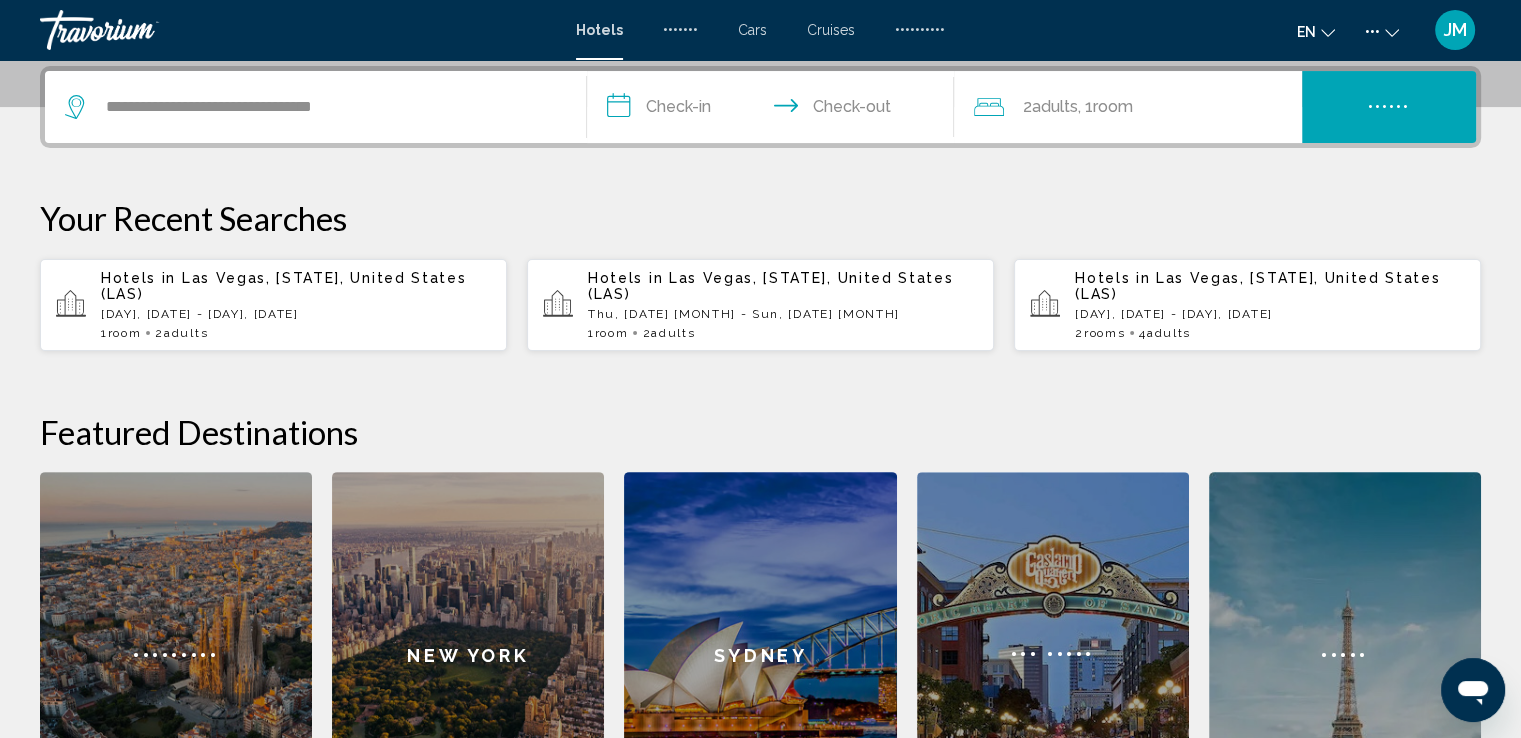 click on "•••••••••••••••••••••••••••••••••••••••••" at bounding box center (775, 110) 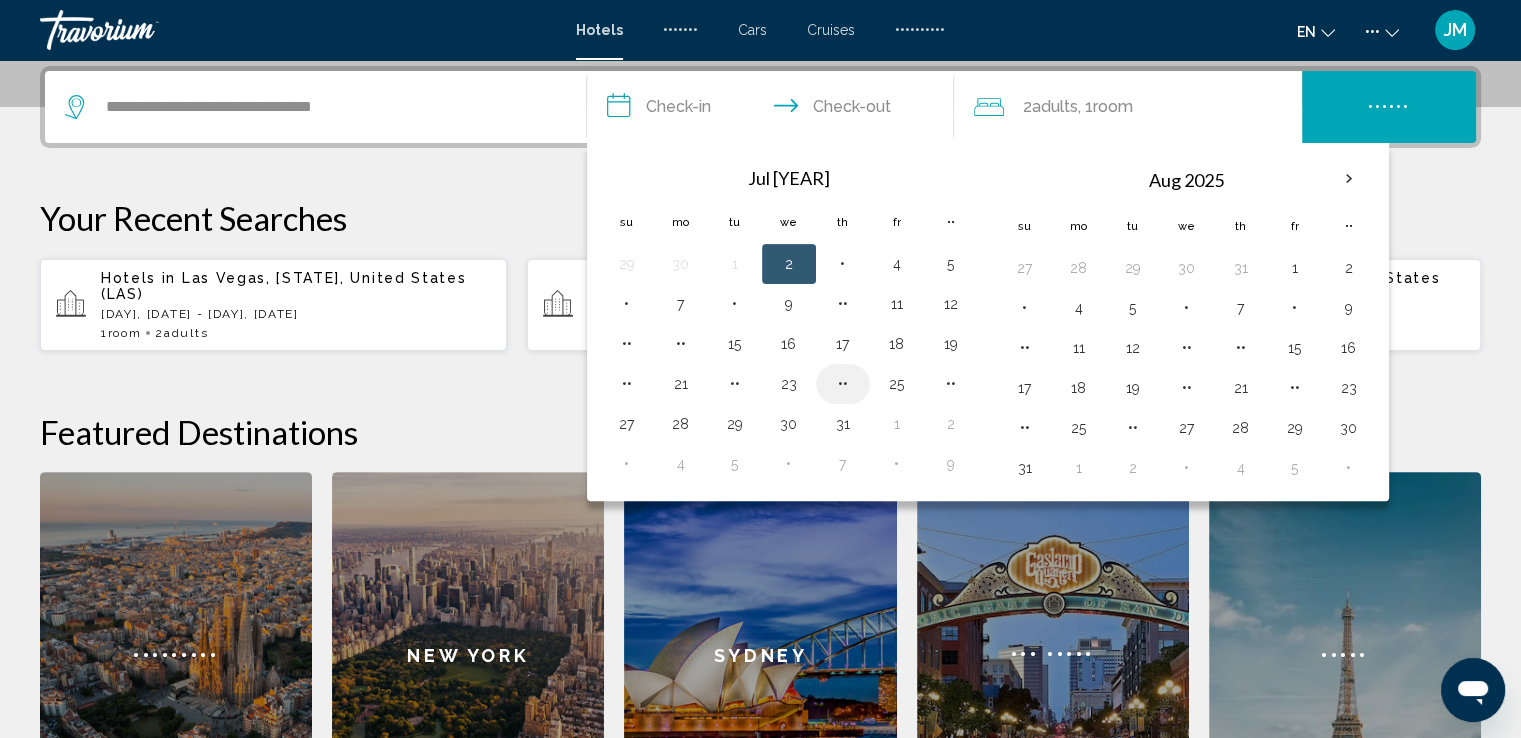 click on "••" at bounding box center (843, 384) 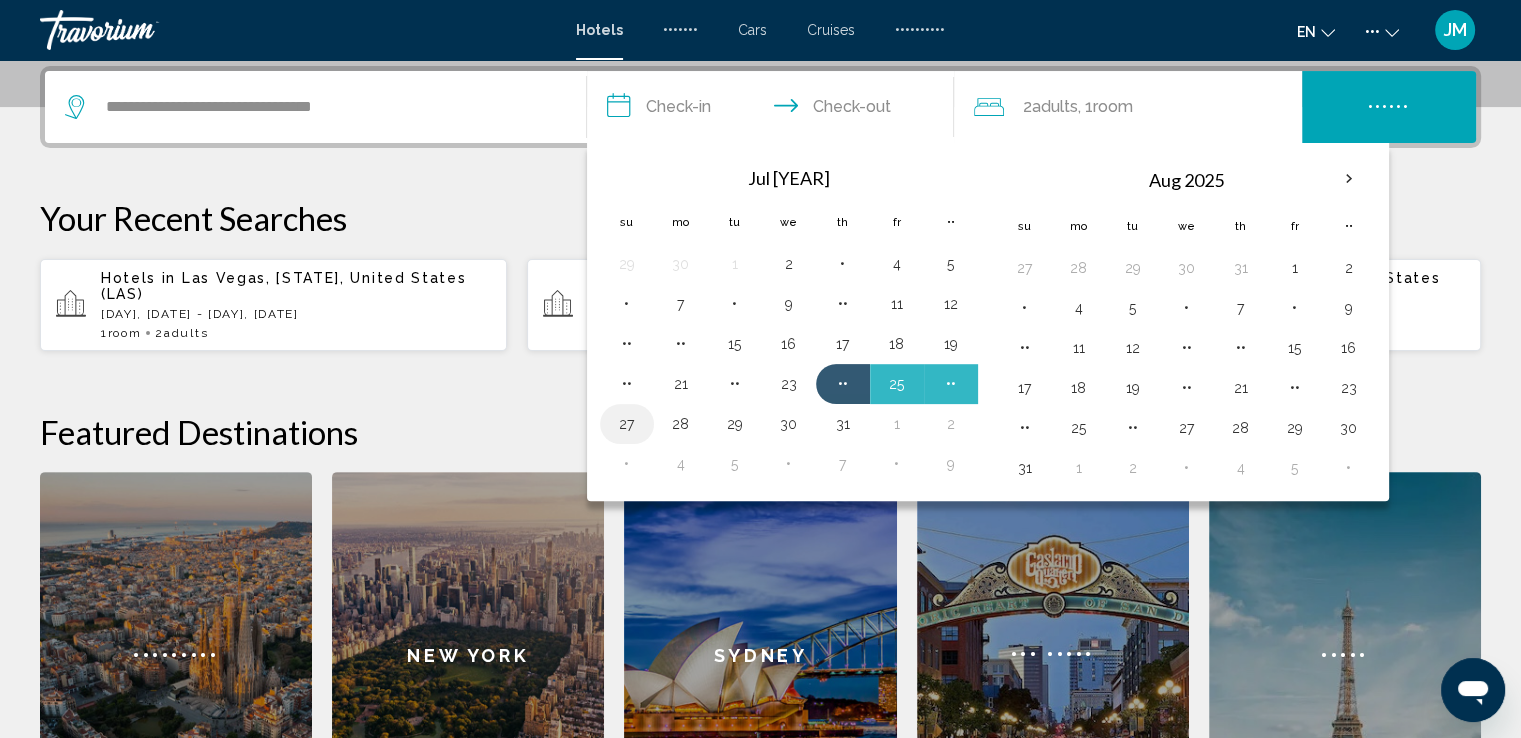 click on "27" at bounding box center [627, 424] 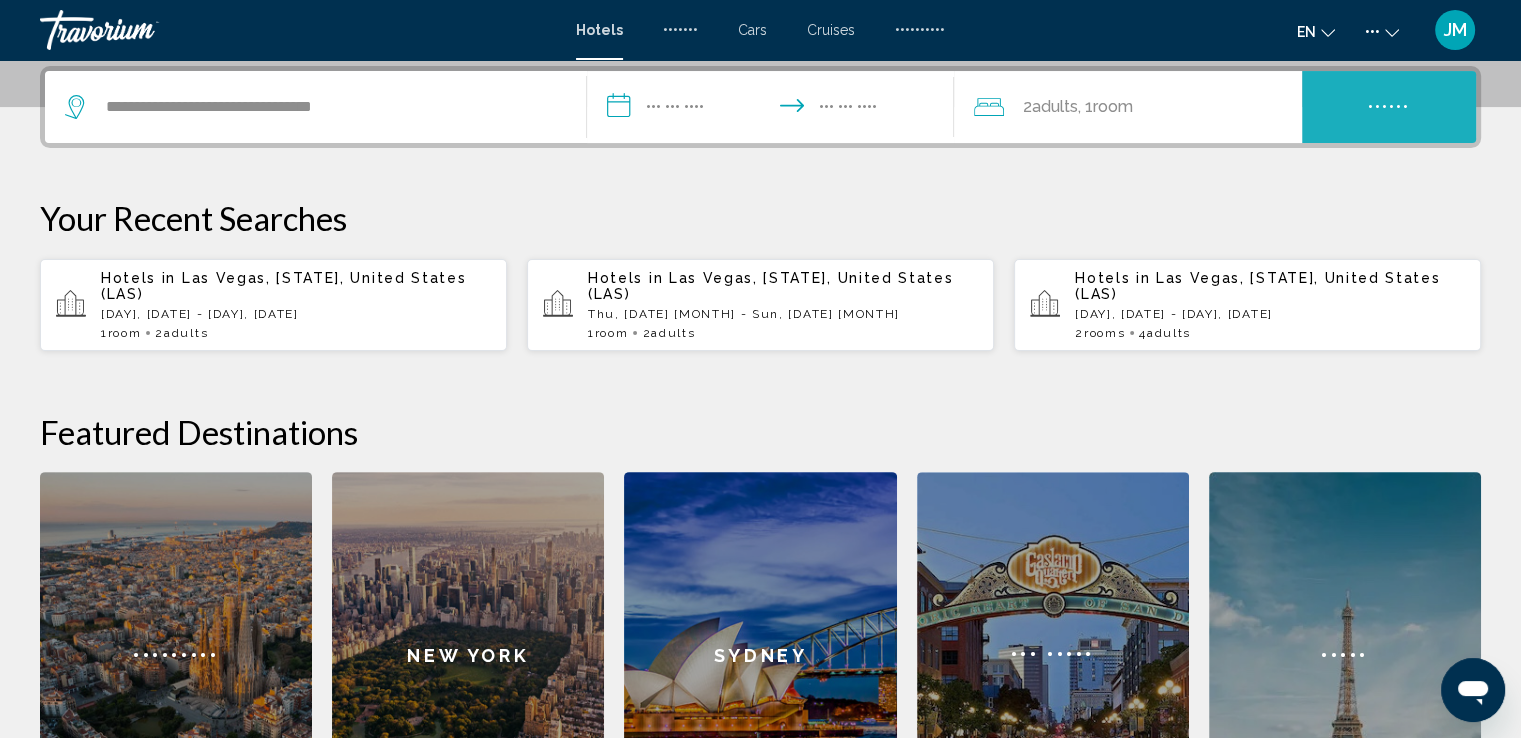 click on "••••••" at bounding box center (1389, 107) 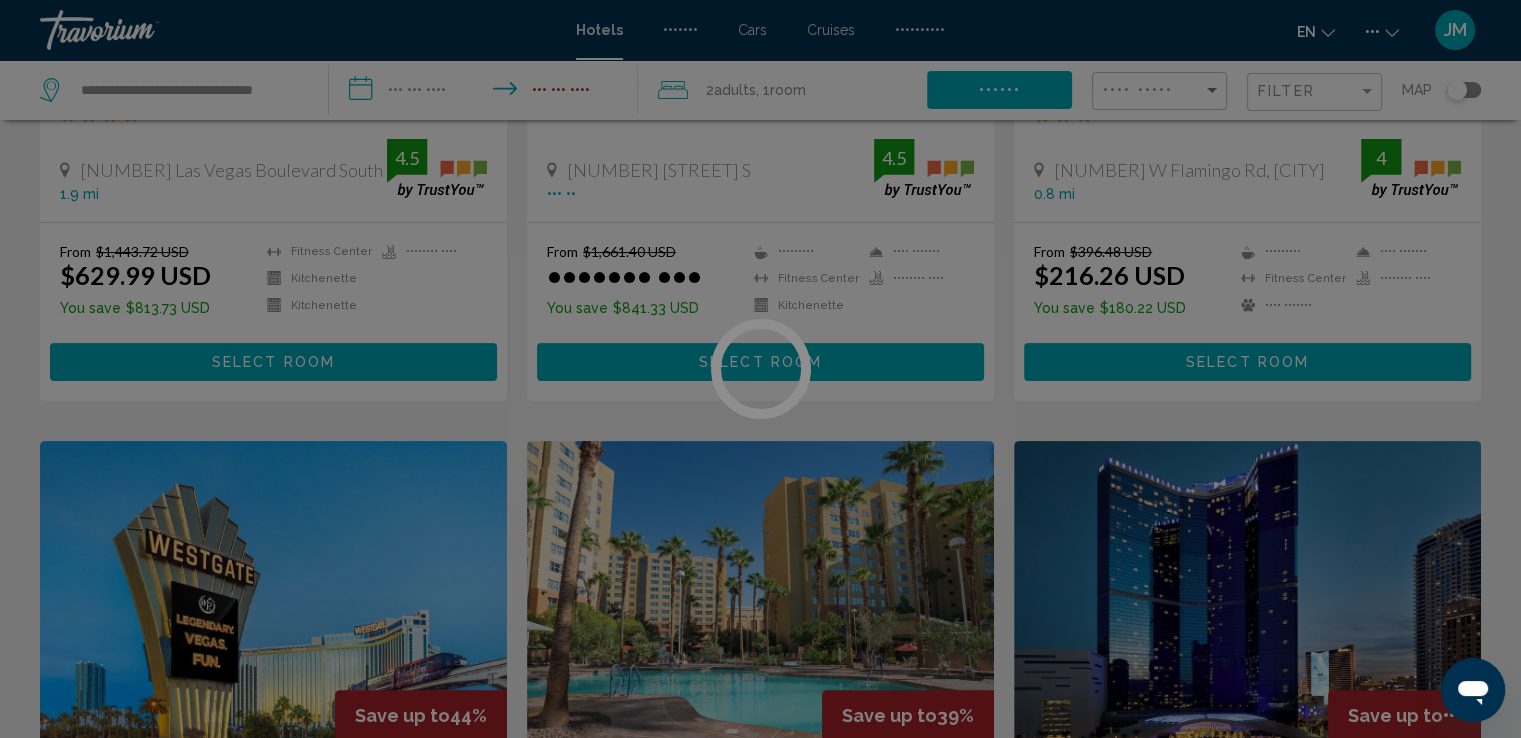 scroll, scrollTop: 0, scrollLeft: 0, axis: both 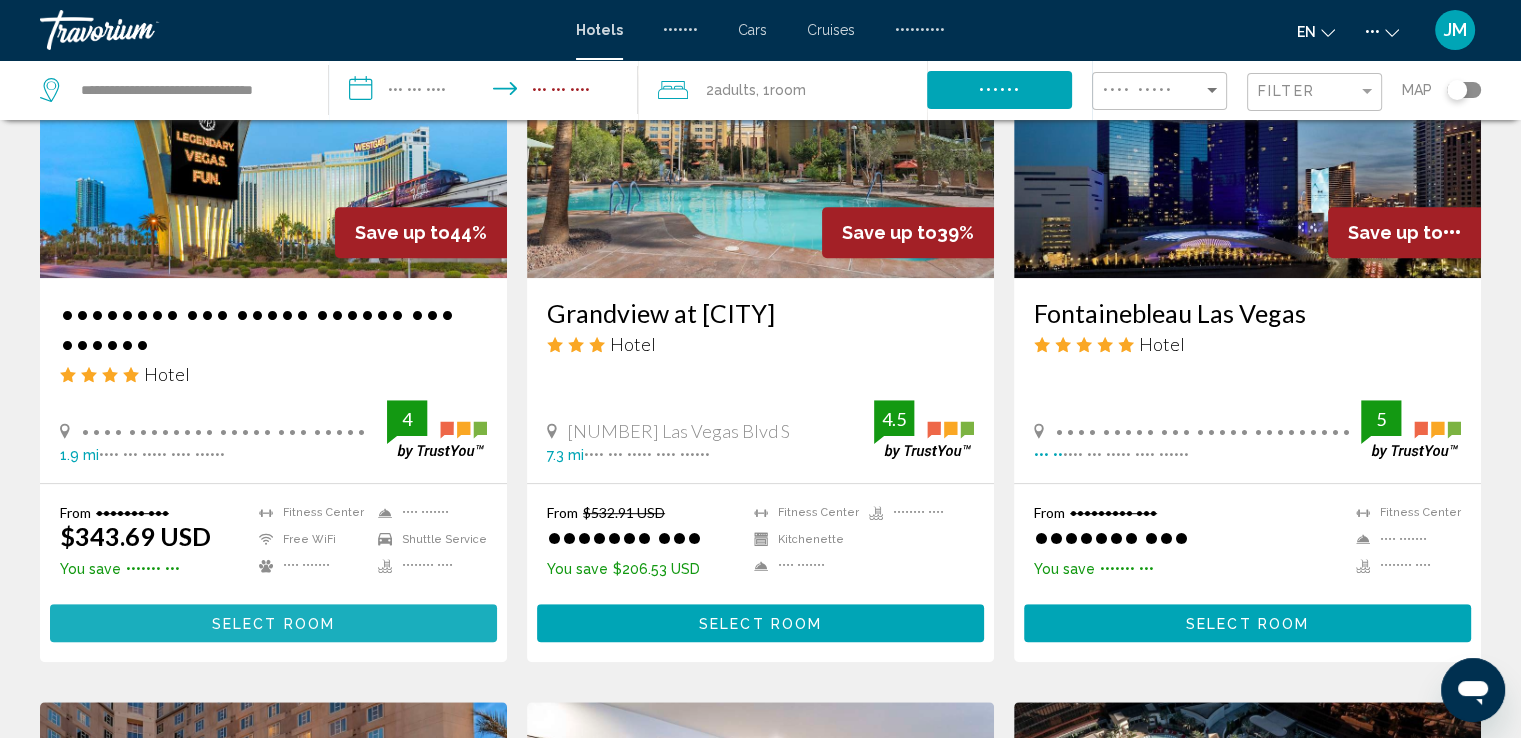 click on "Select Room" at bounding box center (273, 622) 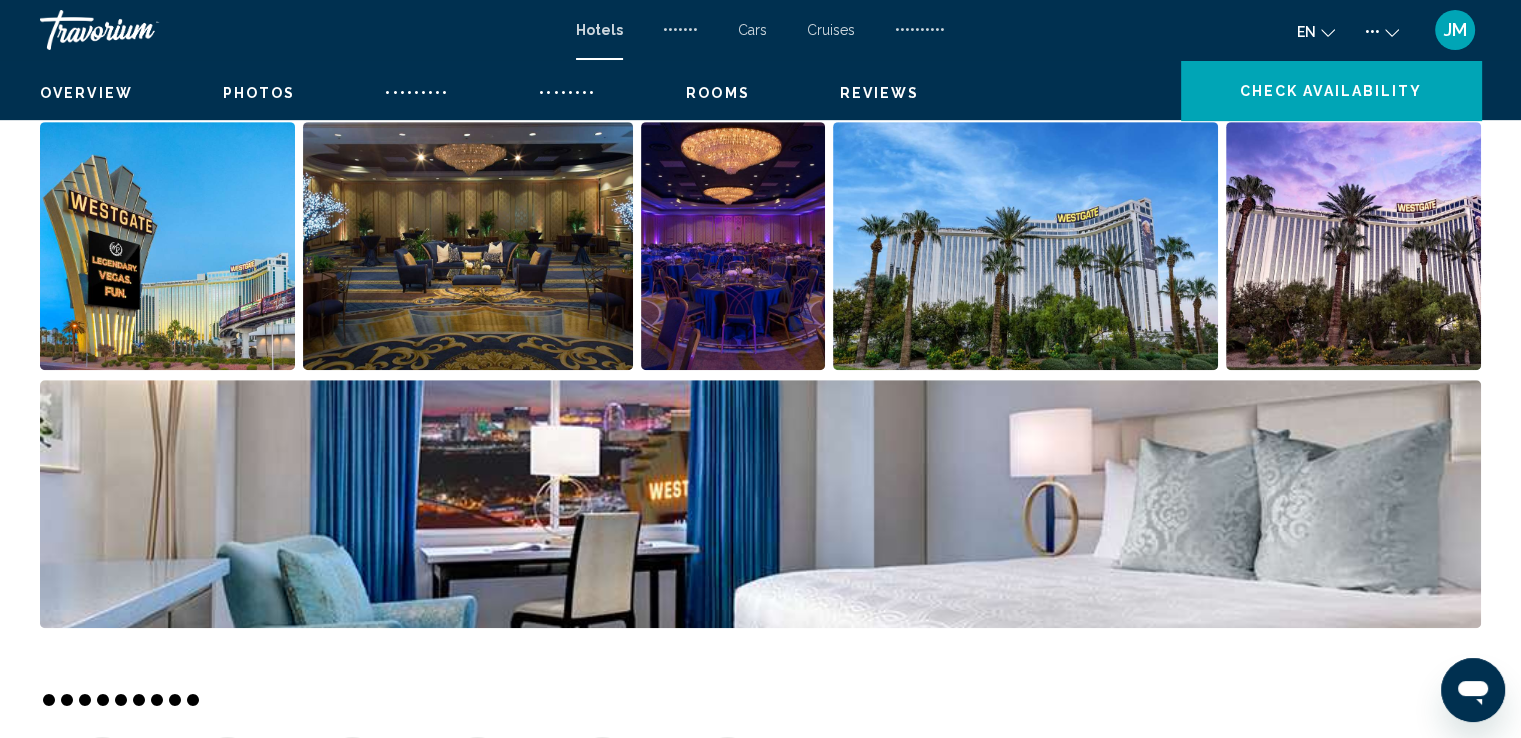 scroll, scrollTop: 0, scrollLeft: 0, axis: both 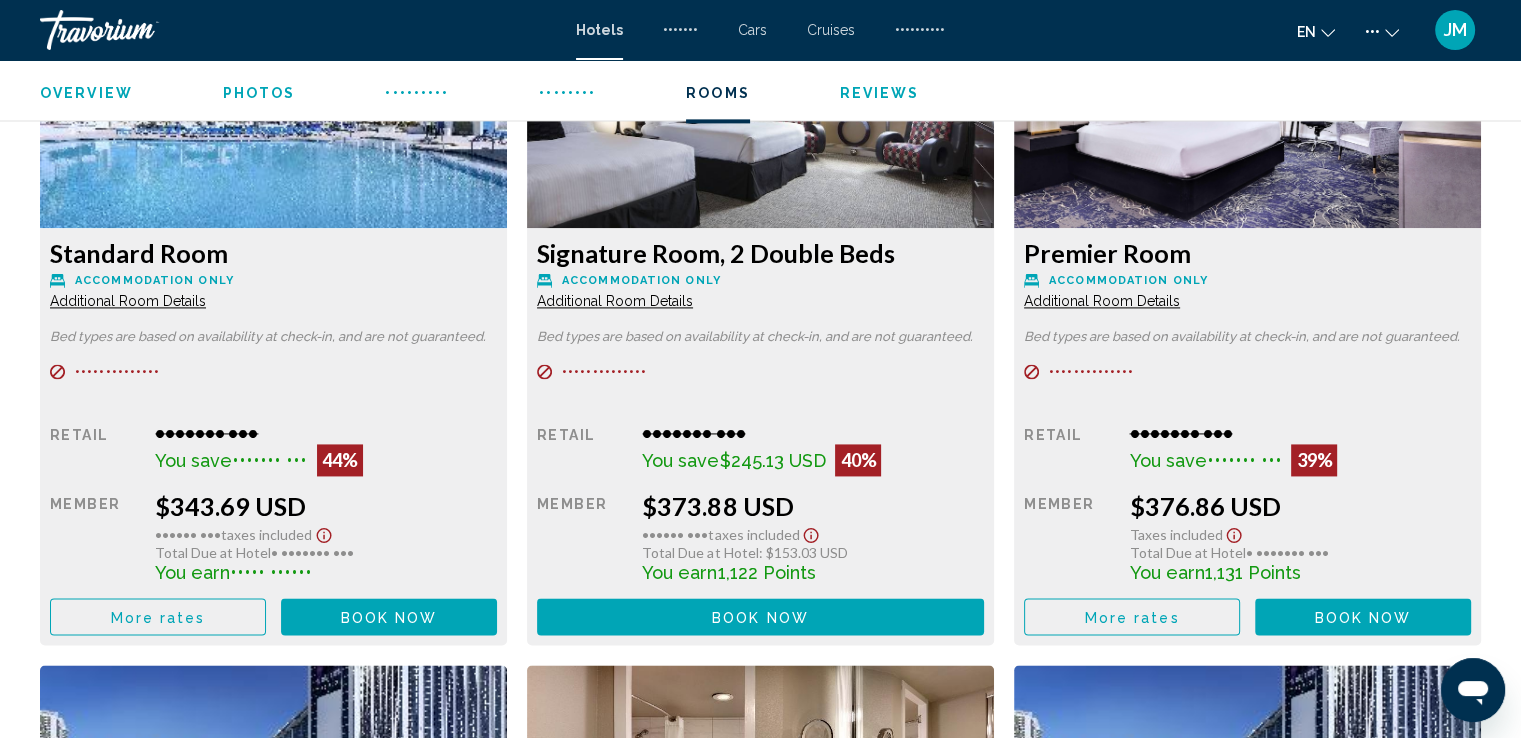 click on "Book now" at bounding box center [389, 617] 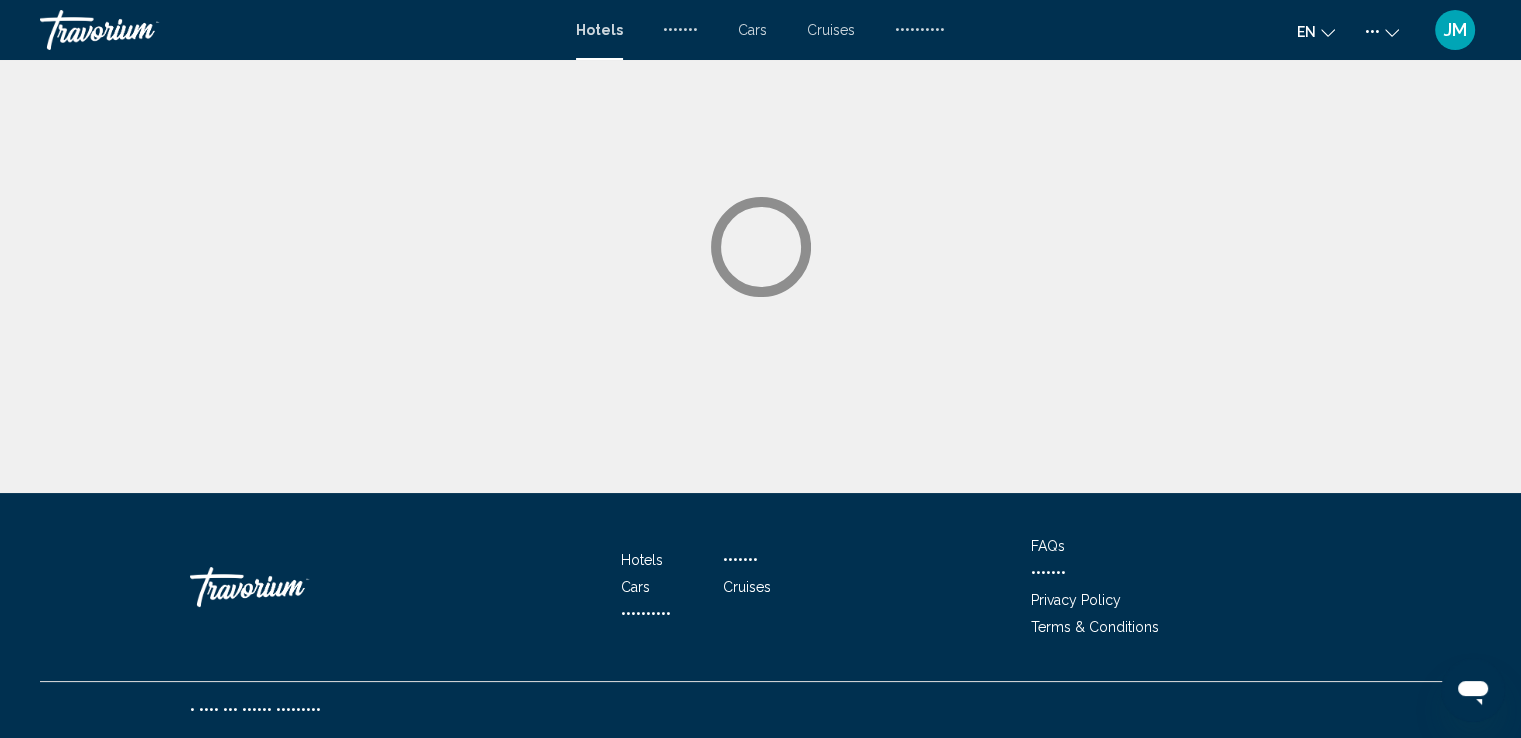 scroll, scrollTop: 0, scrollLeft: 0, axis: both 